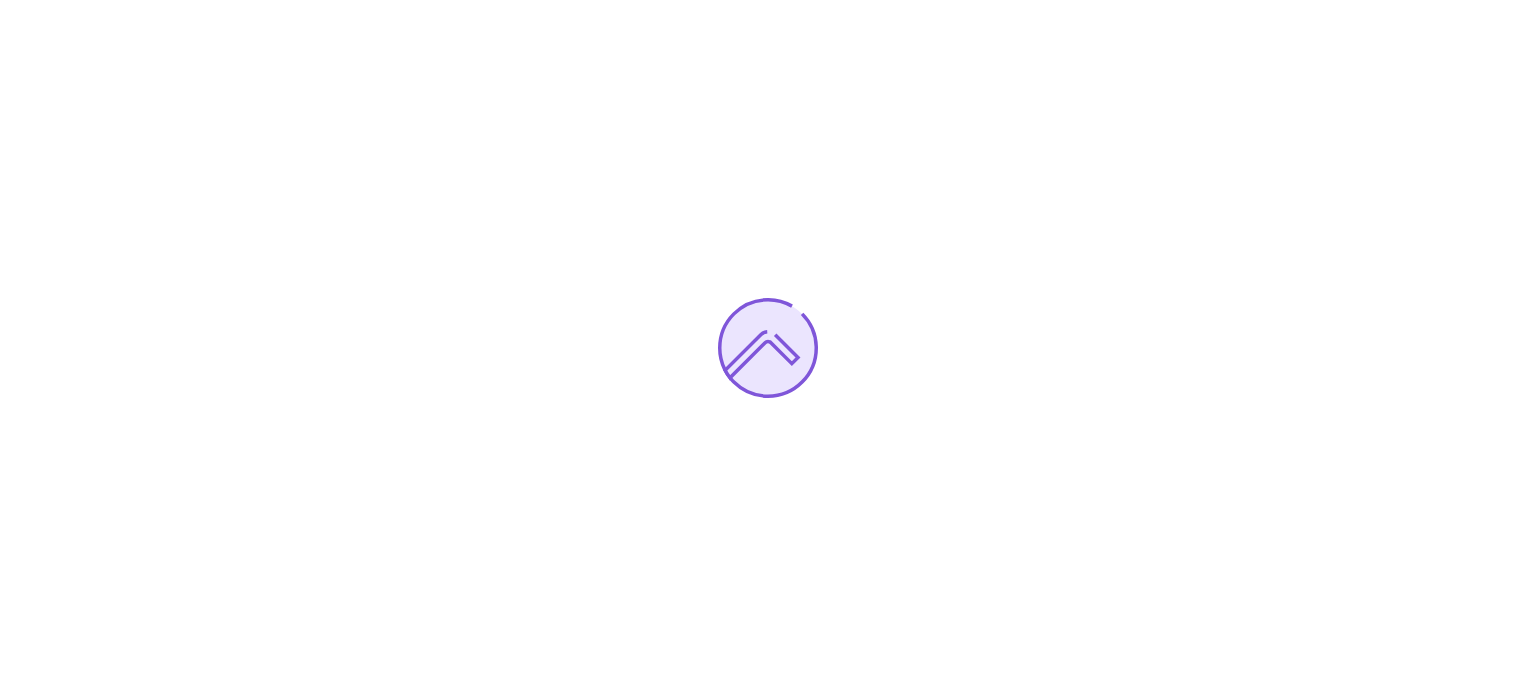 scroll, scrollTop: 0, scrollLeft: 0, axis: both 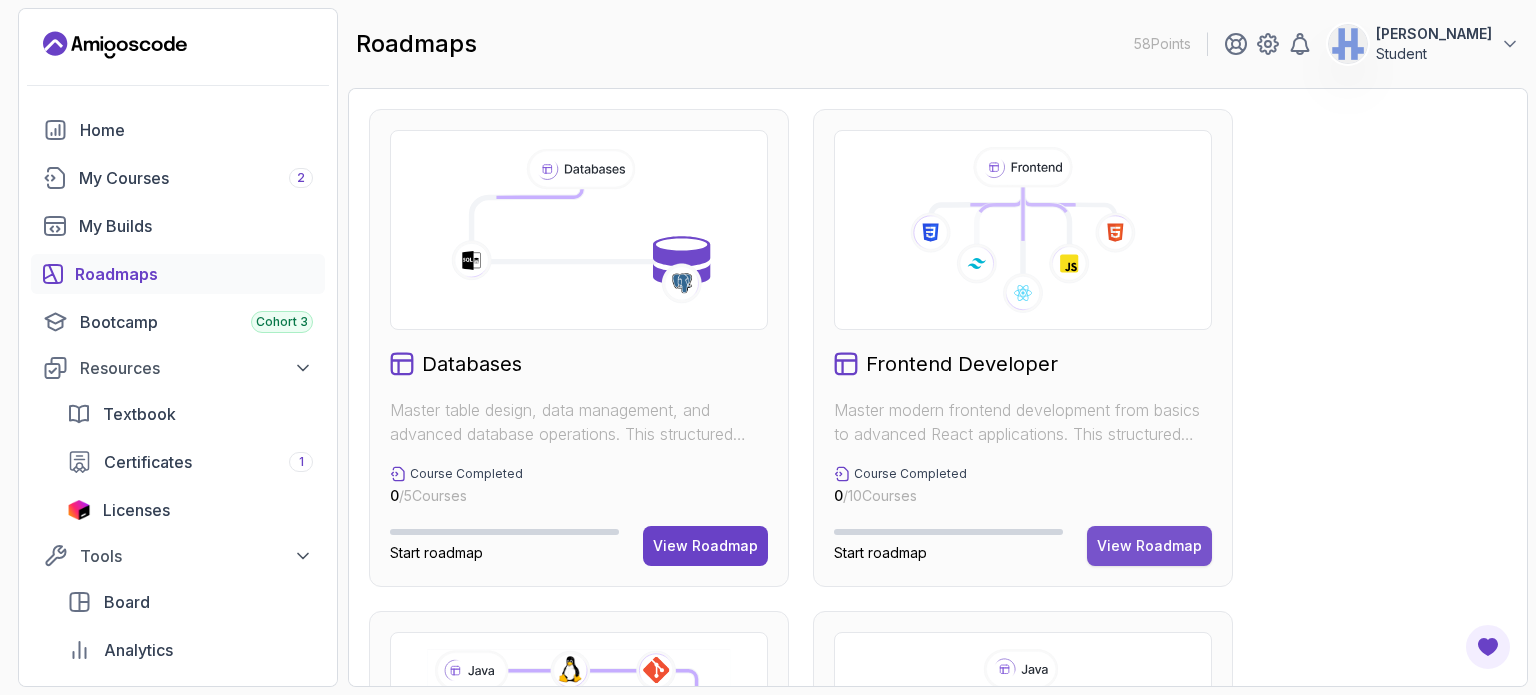 click on "View Roadmap" at bounding box center [1149, 546] 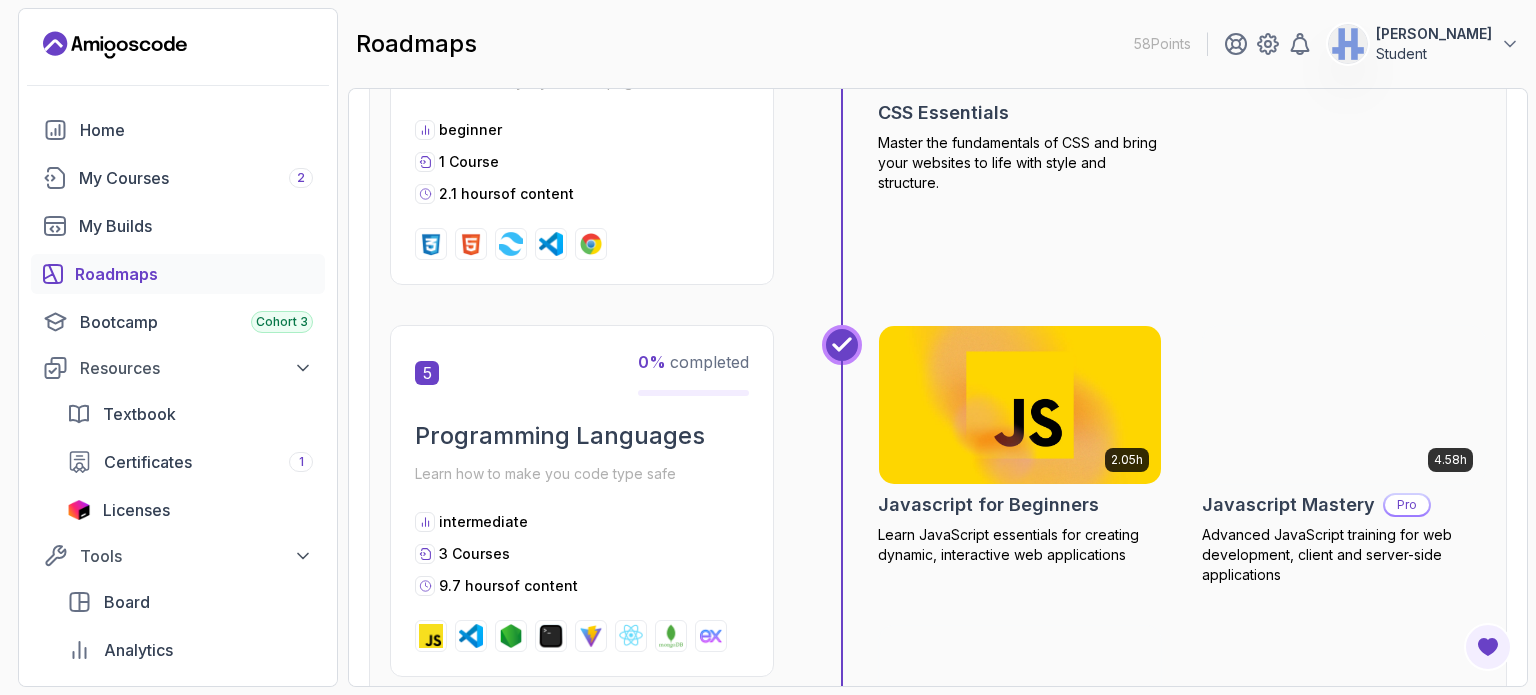 scroll, scrollTop: 2000, scrollLeft: 0, axis: vertical 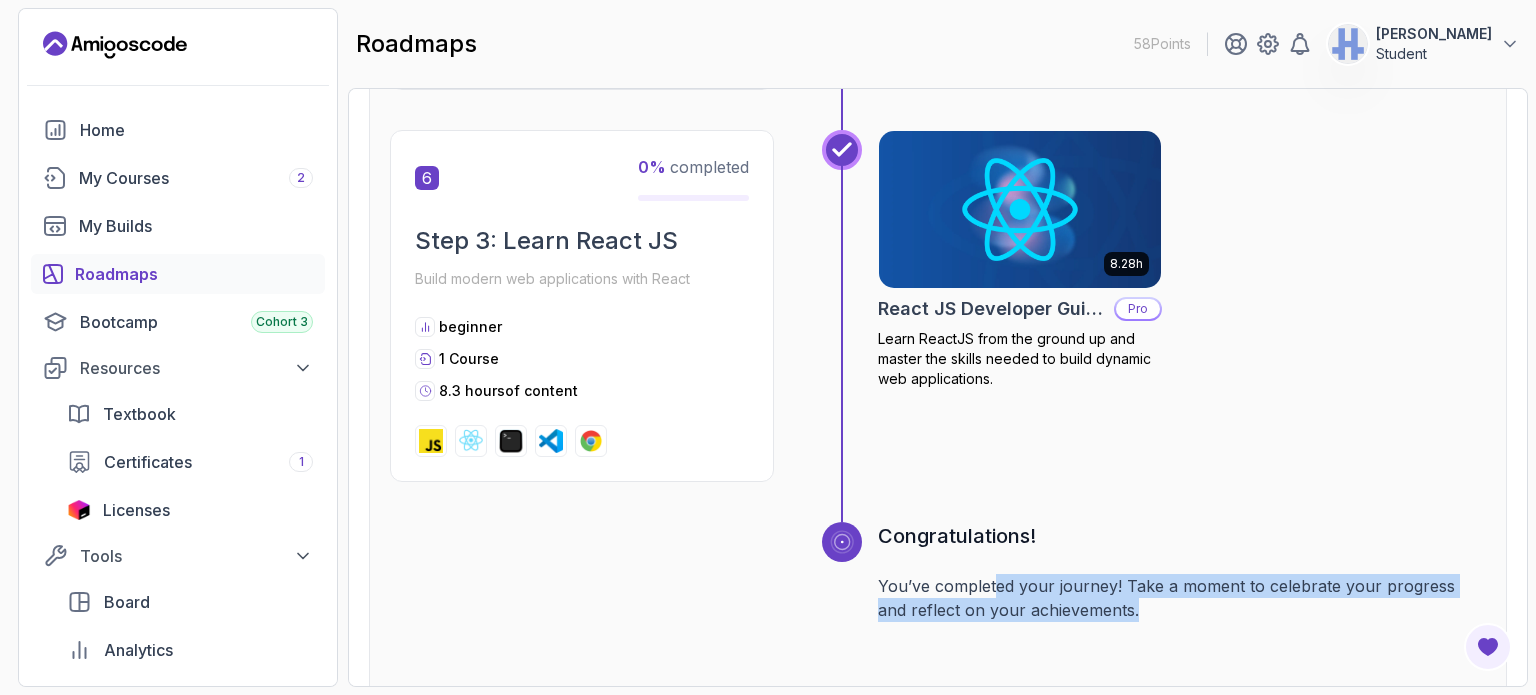drag, startPoint x: 992, startPoint y: 554, endPoint x: 1296, endPoint y: 652, distance: 319.4057 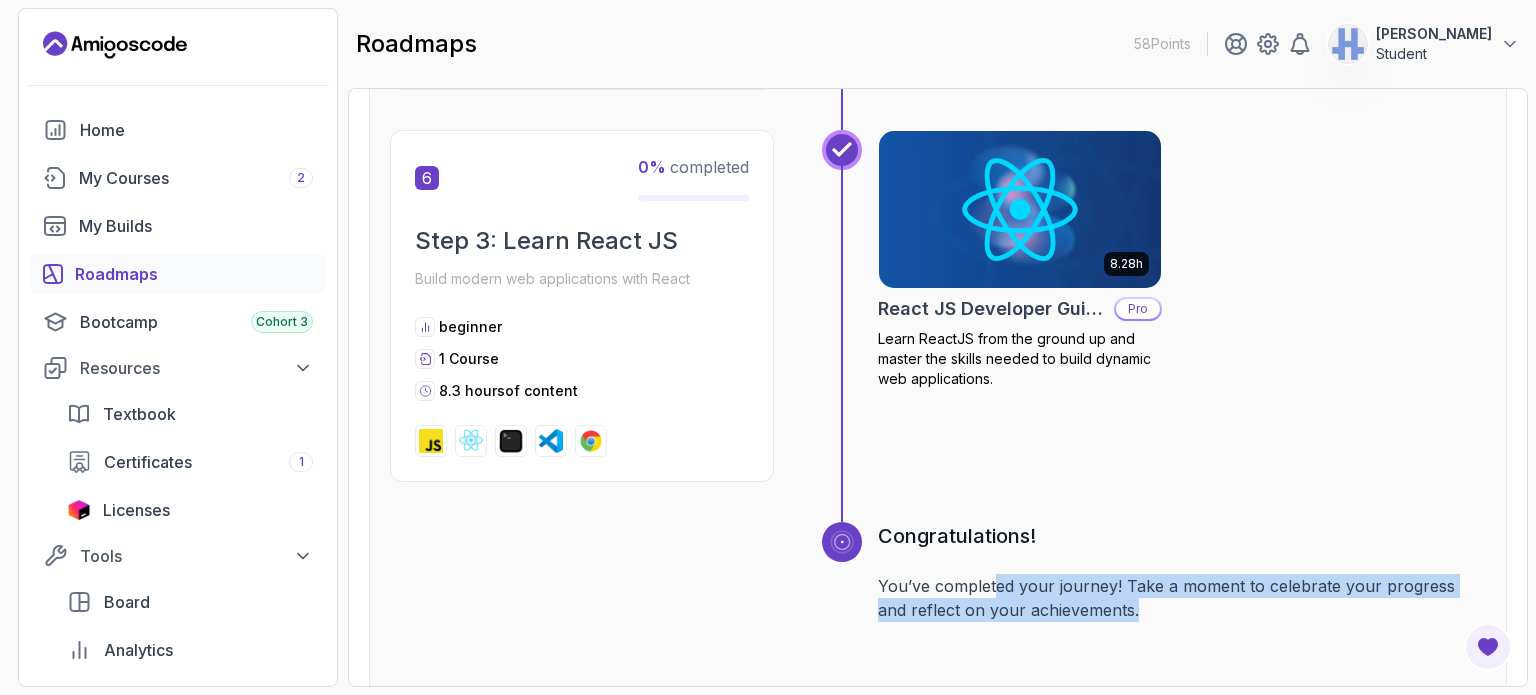 click on "Congratulations! You’ve completed your journey! Take a moment to celebrate your progress and reflect on your achievements." at bounding box center (1182, 697) 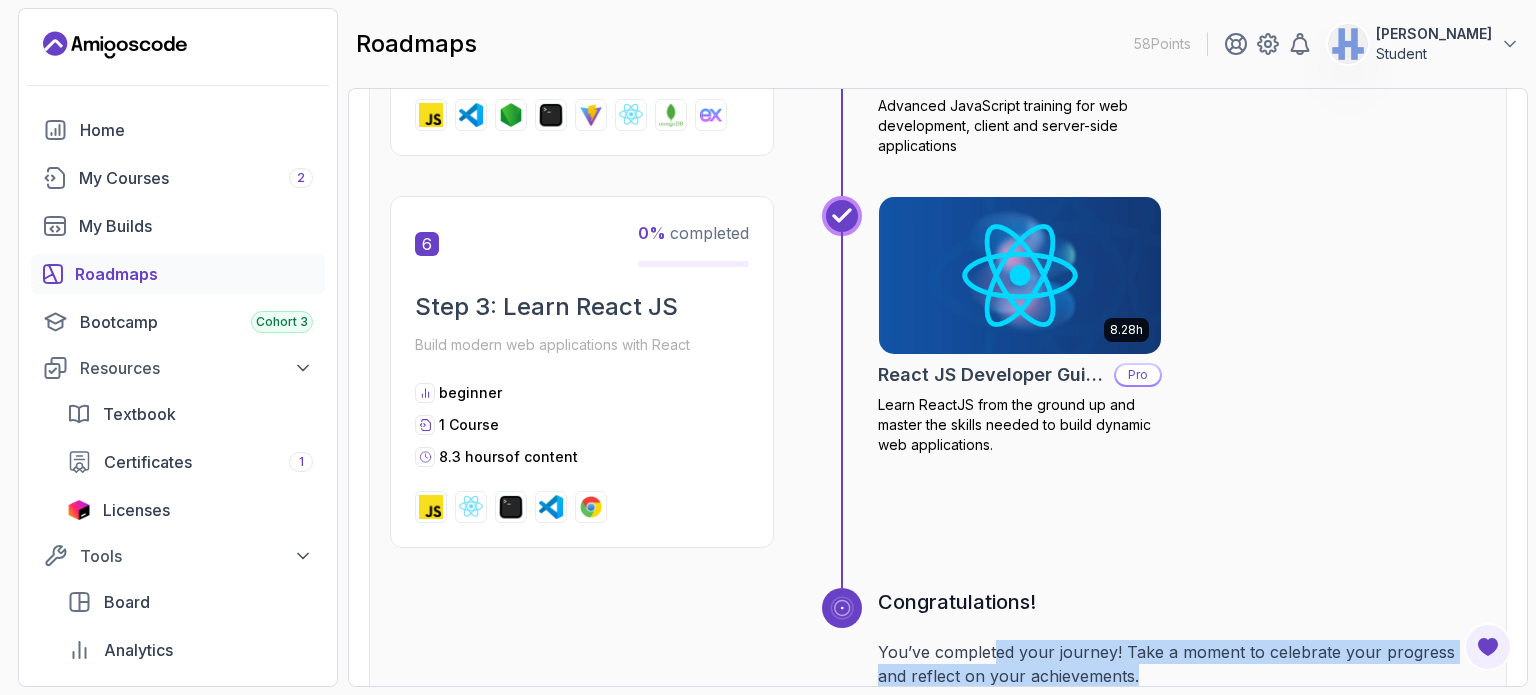 scroll, scrollTop: 2600, scrollLeft: 0, axis: vertical 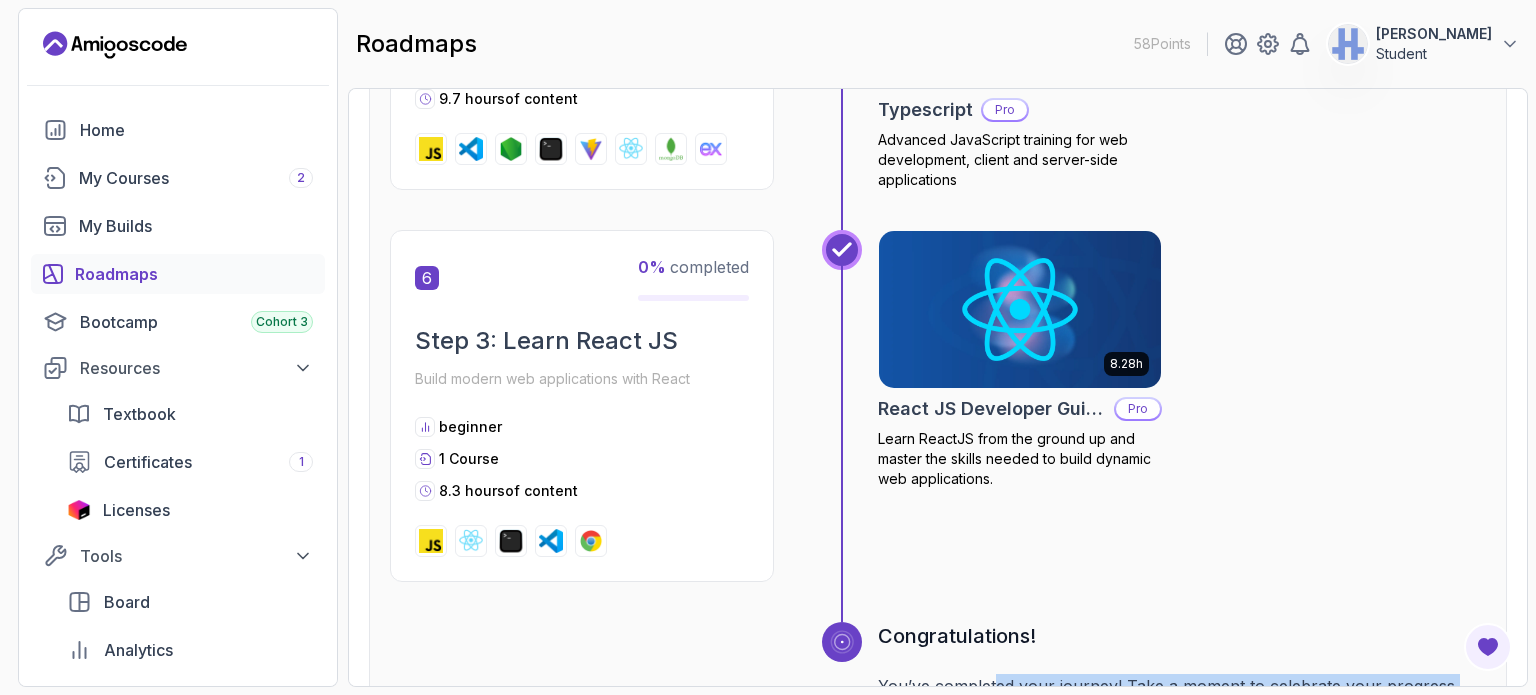 click on "Congratulations! You’ve completed your journey! Take a moment to celebrate your progress and reflect on your achievements." at bounding box center [1182, 797] 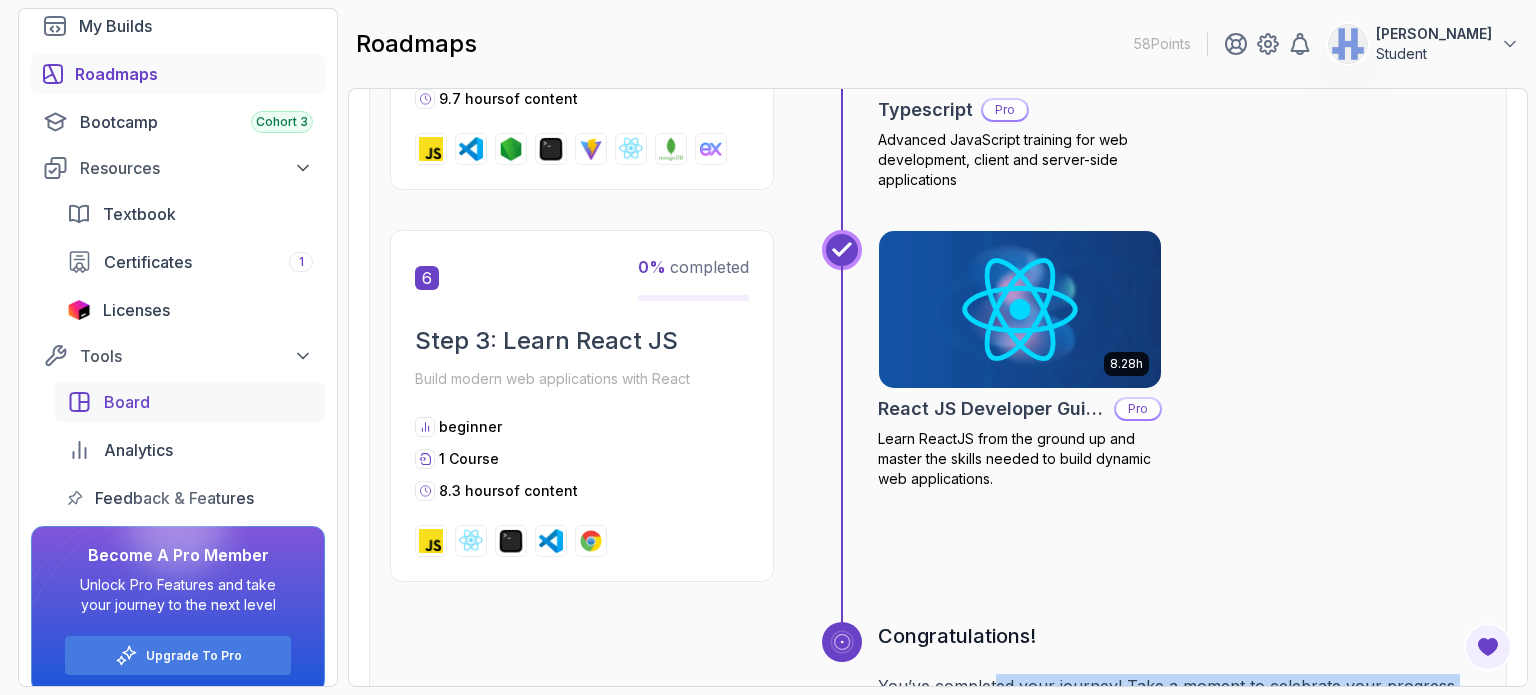scroll, scrollTop: 218, scrollLeft: 0, axis: vertical 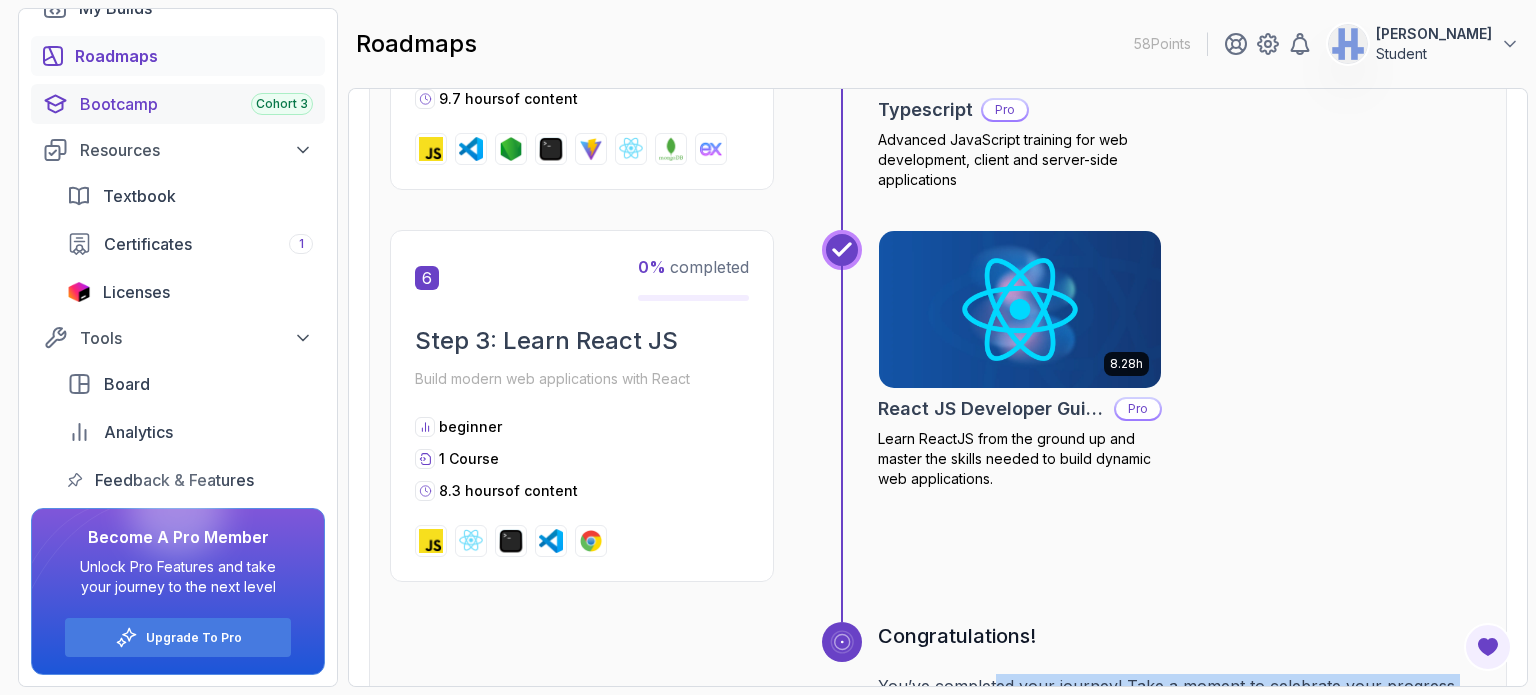 click on "Cohort 3" at bounding box center [282, 104] 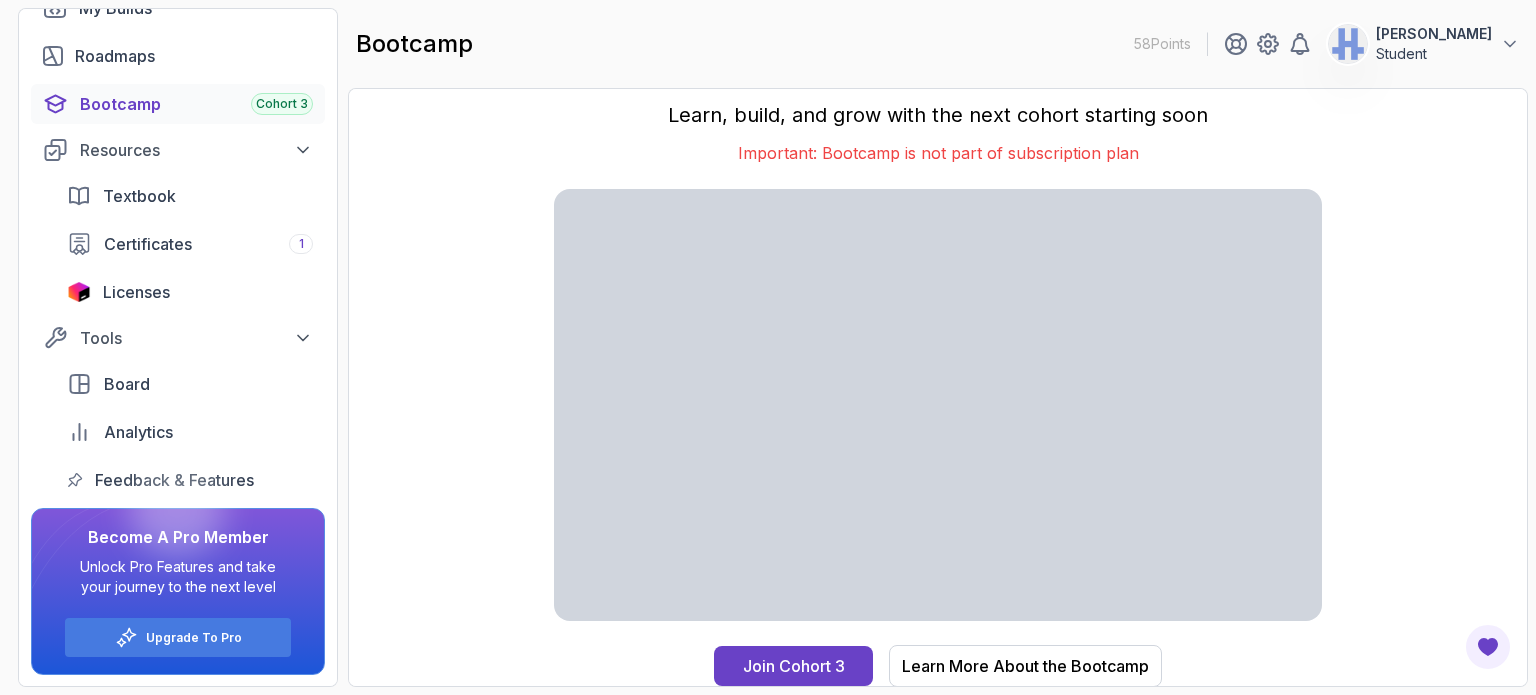 scroll, scrollTop: 0, scrollLeft: 0, axis: both 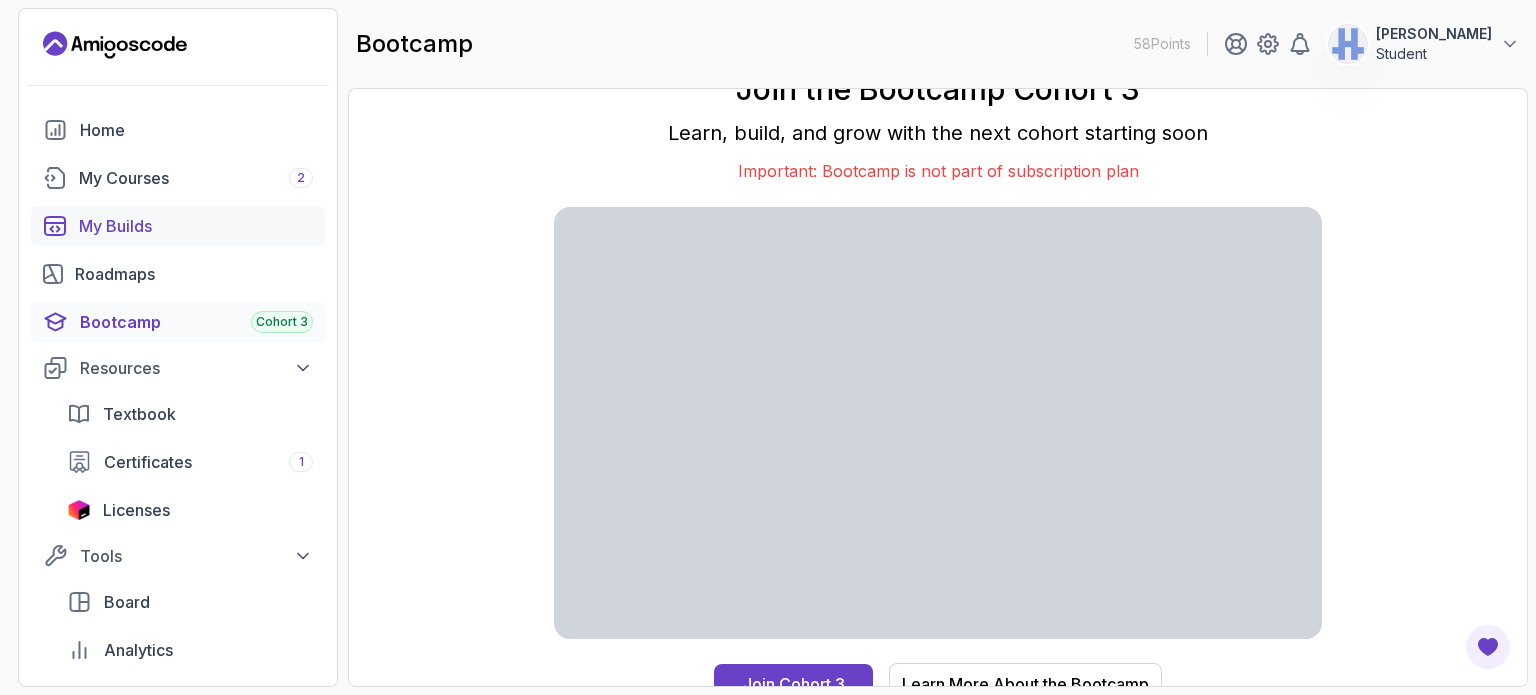 click on "My Builds" at bounding box center [196, 226] 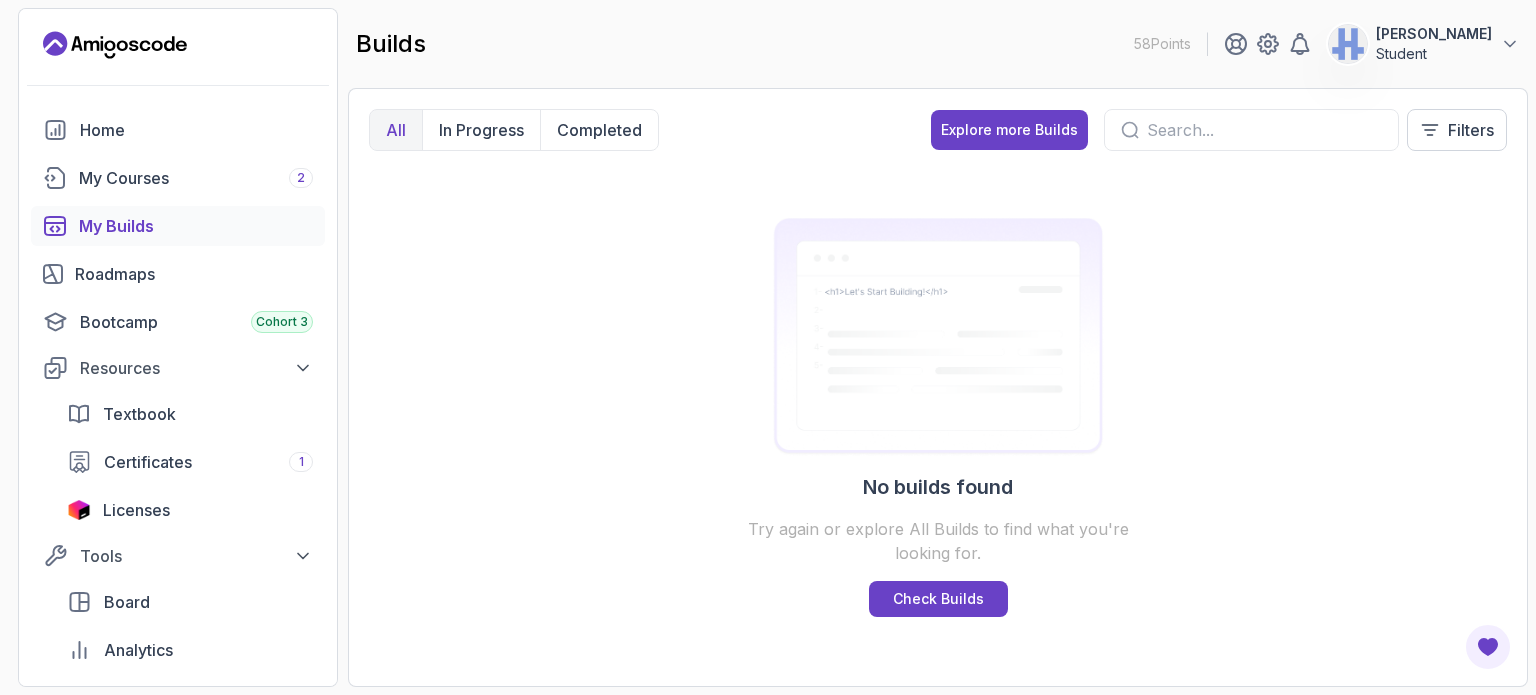 click on "Check Builds" at bounding box center [938, 599] 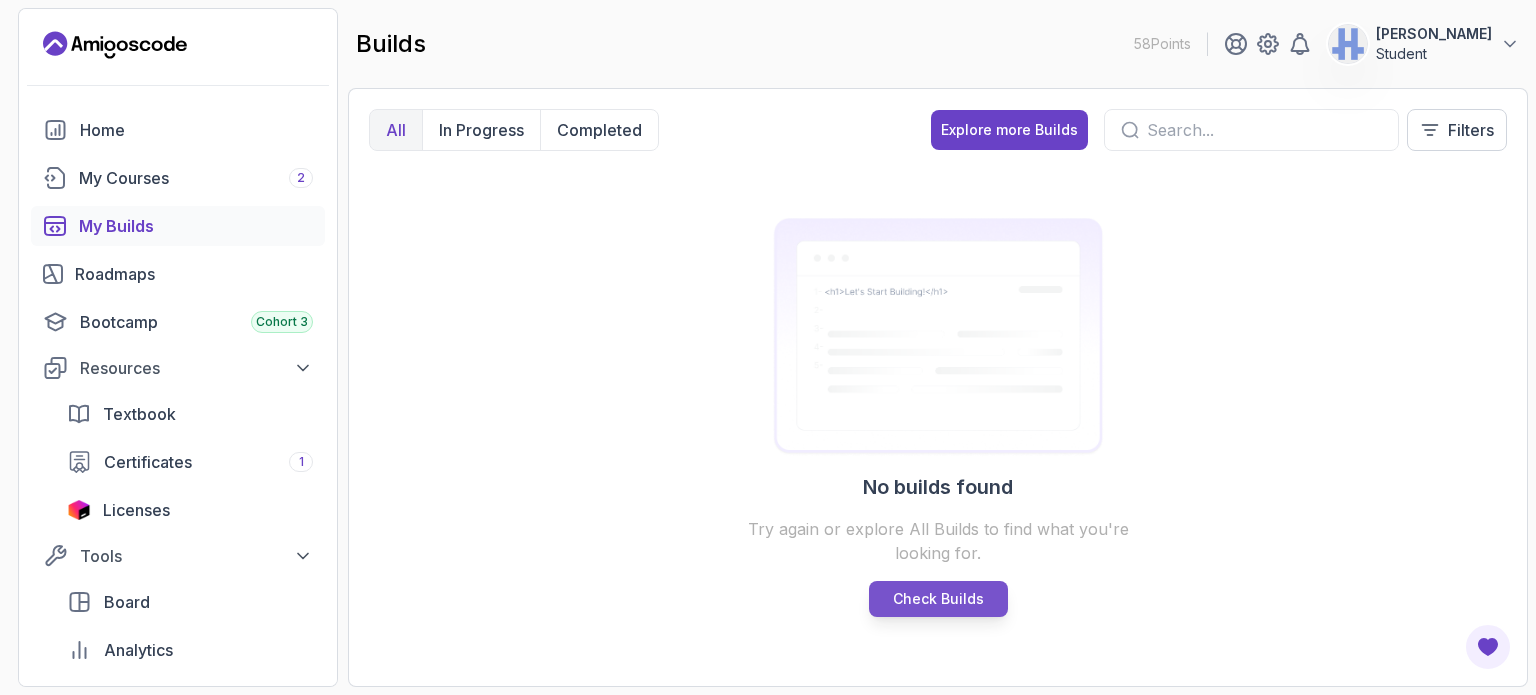 click on "Check Builds" at bounding box center [938, 599] 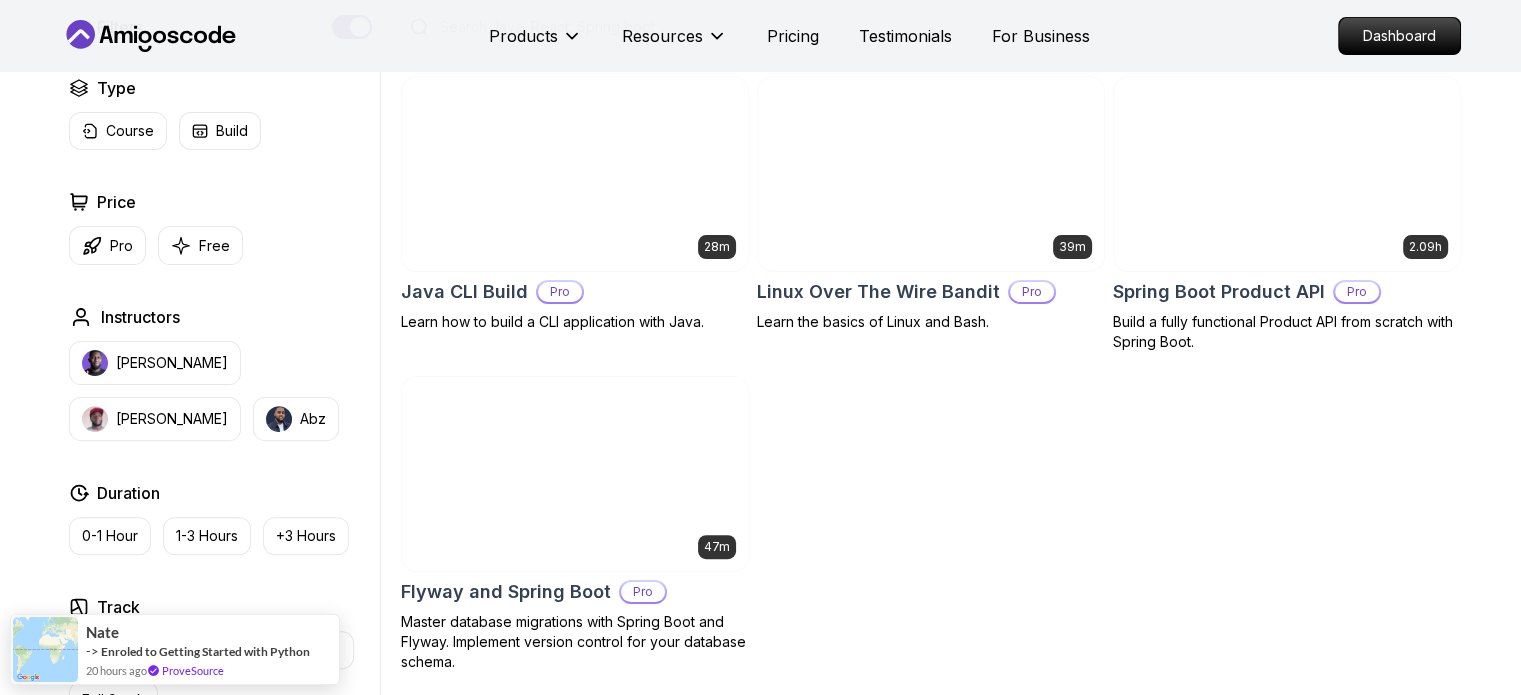 scroll, scrollTop: 600, scrollLeft: 0, axis: vertical 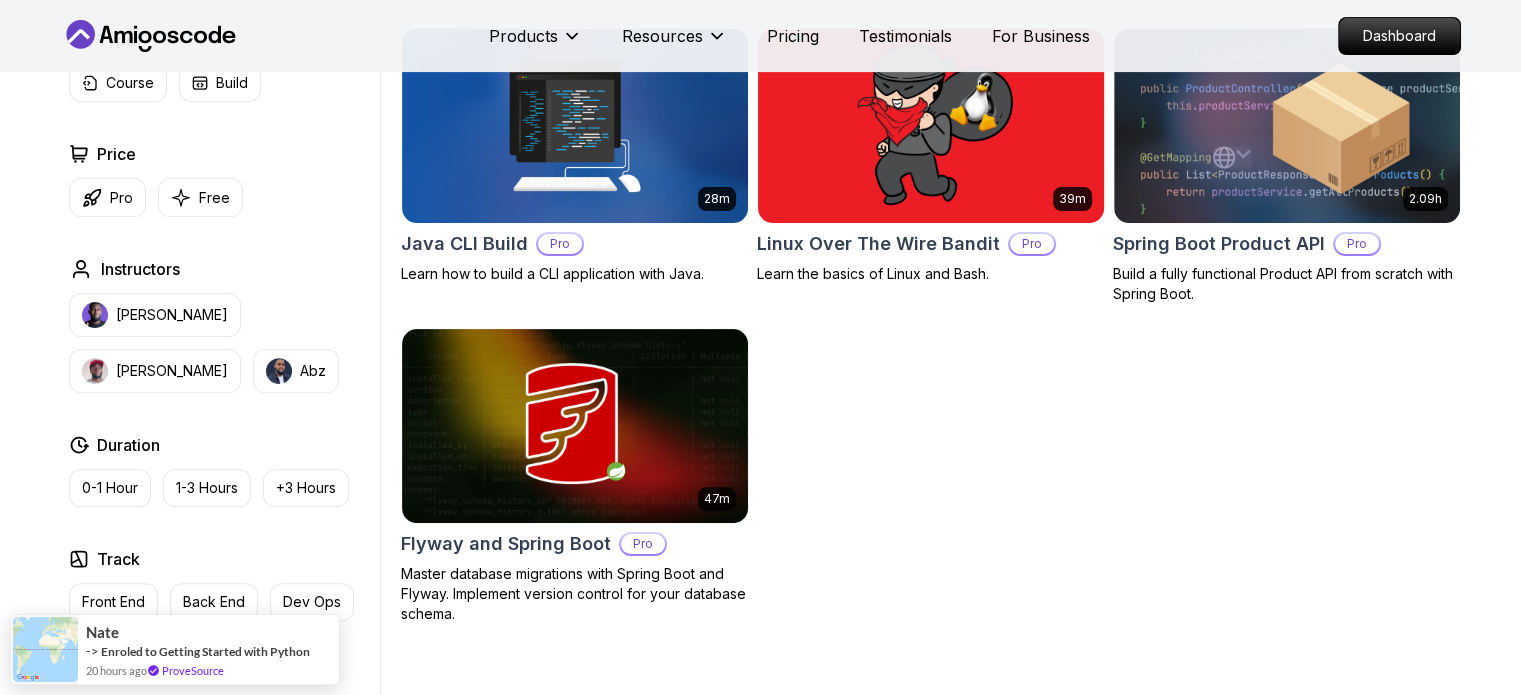 click on "Products Resources Pricing Testimonials For Business Dashboard Products Resources Pricing Testimonials For Business Dashboard All Courses Learn Java, Spring Boot, DevOps & More with Amigoscode Premium Courses Master in-demand skills like Java, Spring Boot, DevOps, React, and more through hands-on, expert-led courses. Advance your software development career with real-world projects and practical learning. Filters Filters Type Course Build Price Pro Free Instructors Nelson Djalo Richard Abz Duration 0-1 Hour 1-3 Hours +3 Hours Track Front End Back End Dev Ops Full Stack Level Junior Mid-level Senior 28m Java CLI Build Pro Learn how to build a CLI application with Java. 39m Linux Over The Wire Bandit Pro Learn the basics of Linux and Bash. 2.09h Spring Boot Product API Pro Build a fully functional Product API from scratch with Spring Boot. 47m Flyway and Spring Boot Pro Master database migrations with Spring Boot and Flyway. Implement version control for your database schema. We're Featured on     Succeed" at bounding box center (760, 2207) 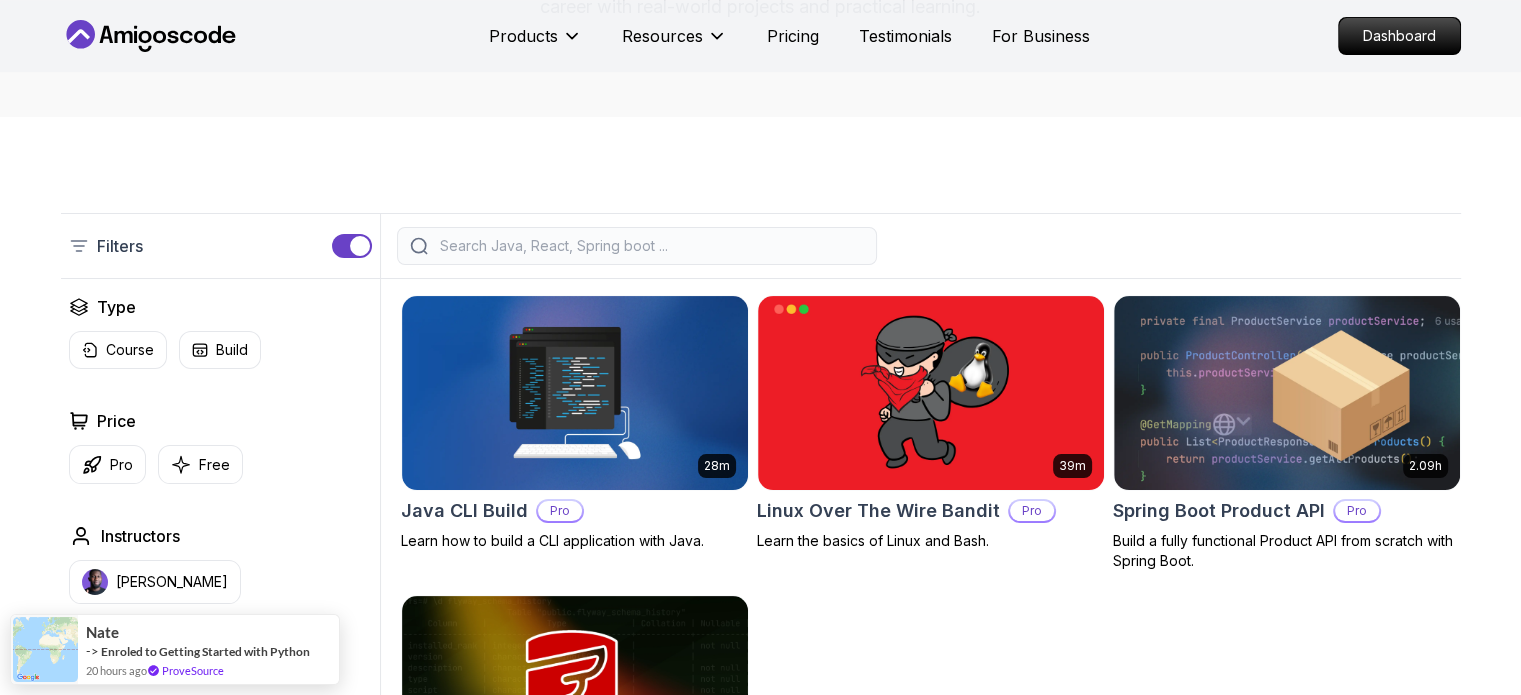 scroll, scrollTop: 500, scrollLeft: 0, axis: vertical 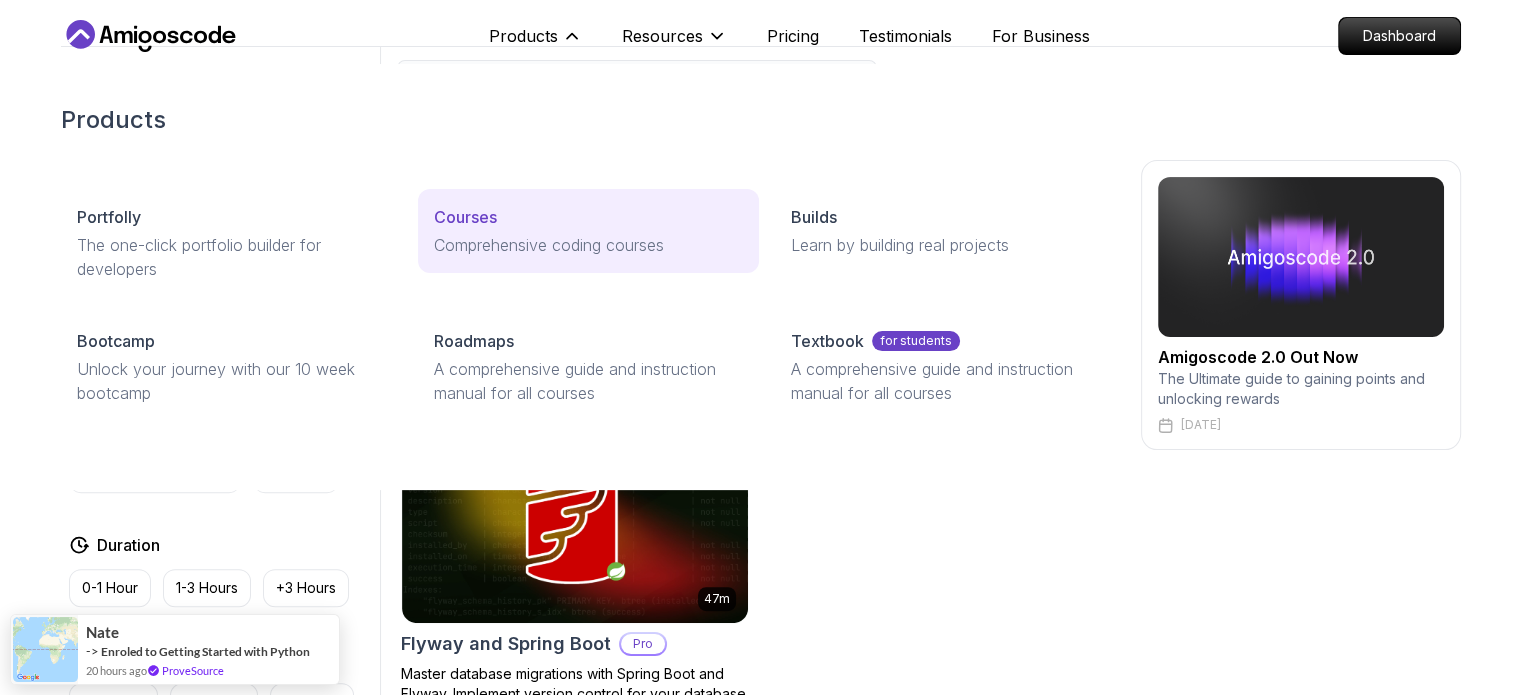 click on "Courses" at bounding box center [465, 217] 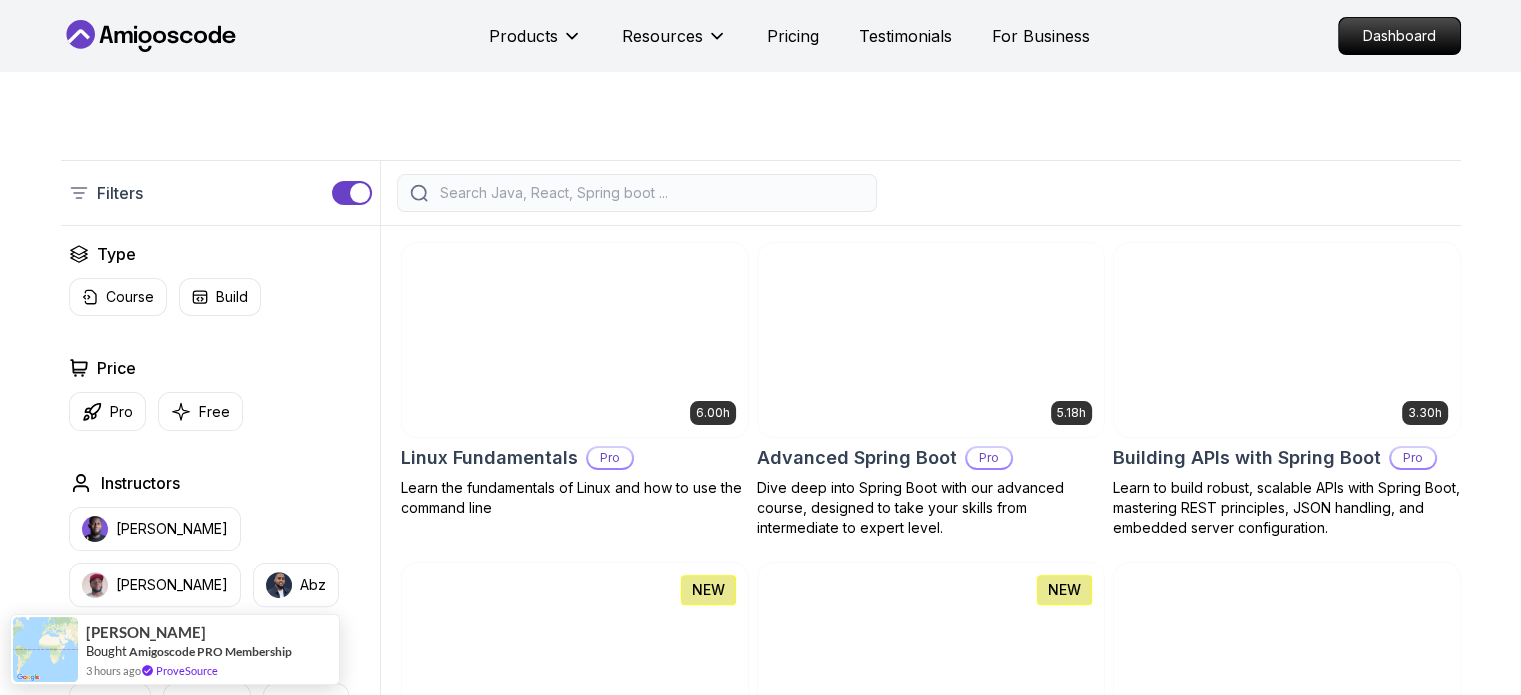 scroll, scrollTop: 400, scrollLeft: 0, axis: vertical 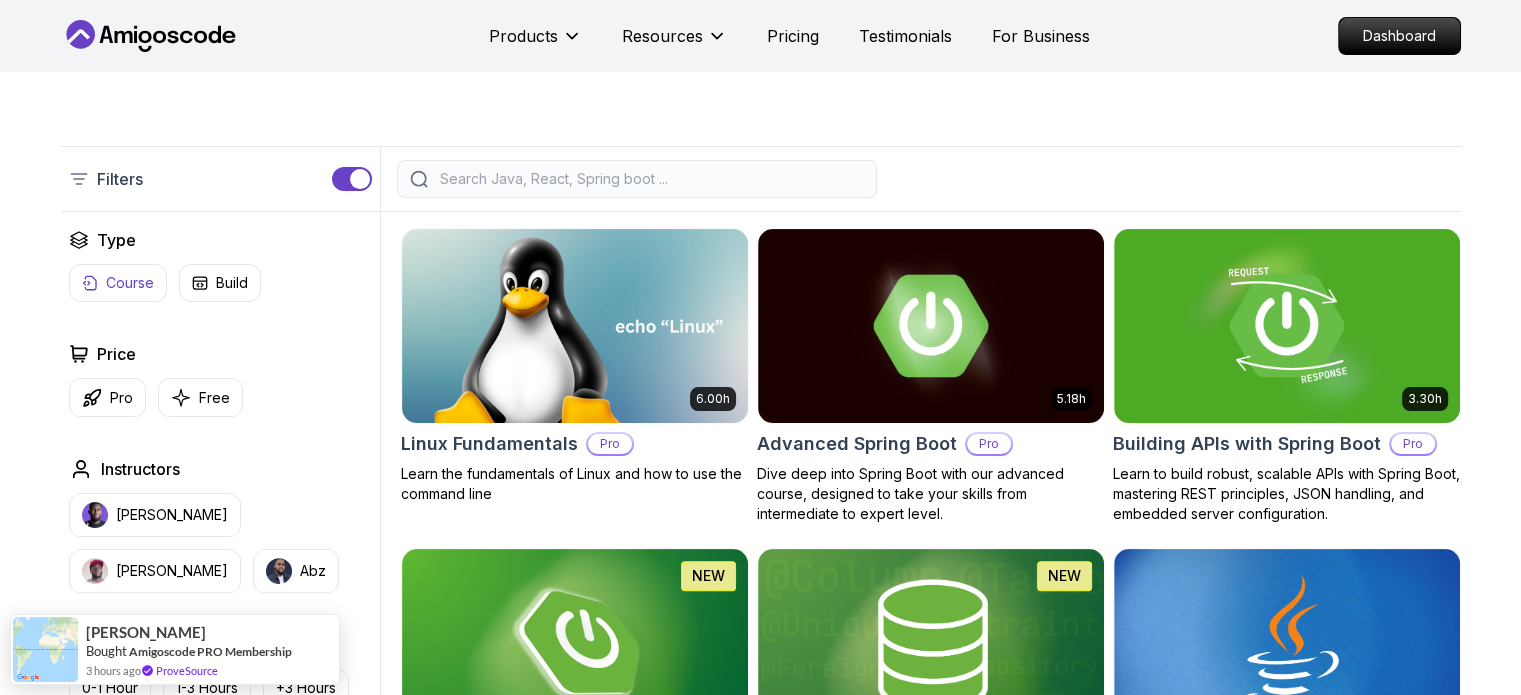 click on "Course" at bounding box center [130, 283] 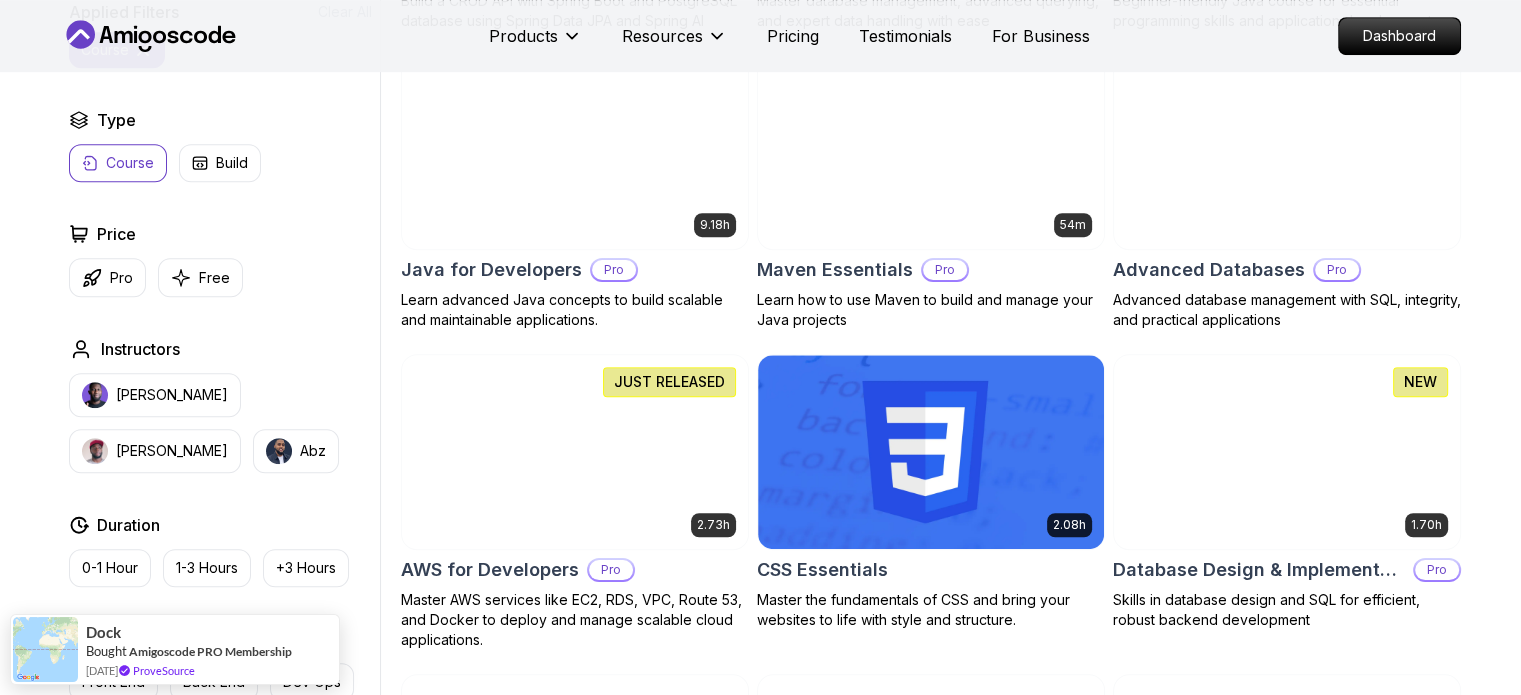 scroll, scrollTop: 1000, scrollLeft: 0, axis: vertical 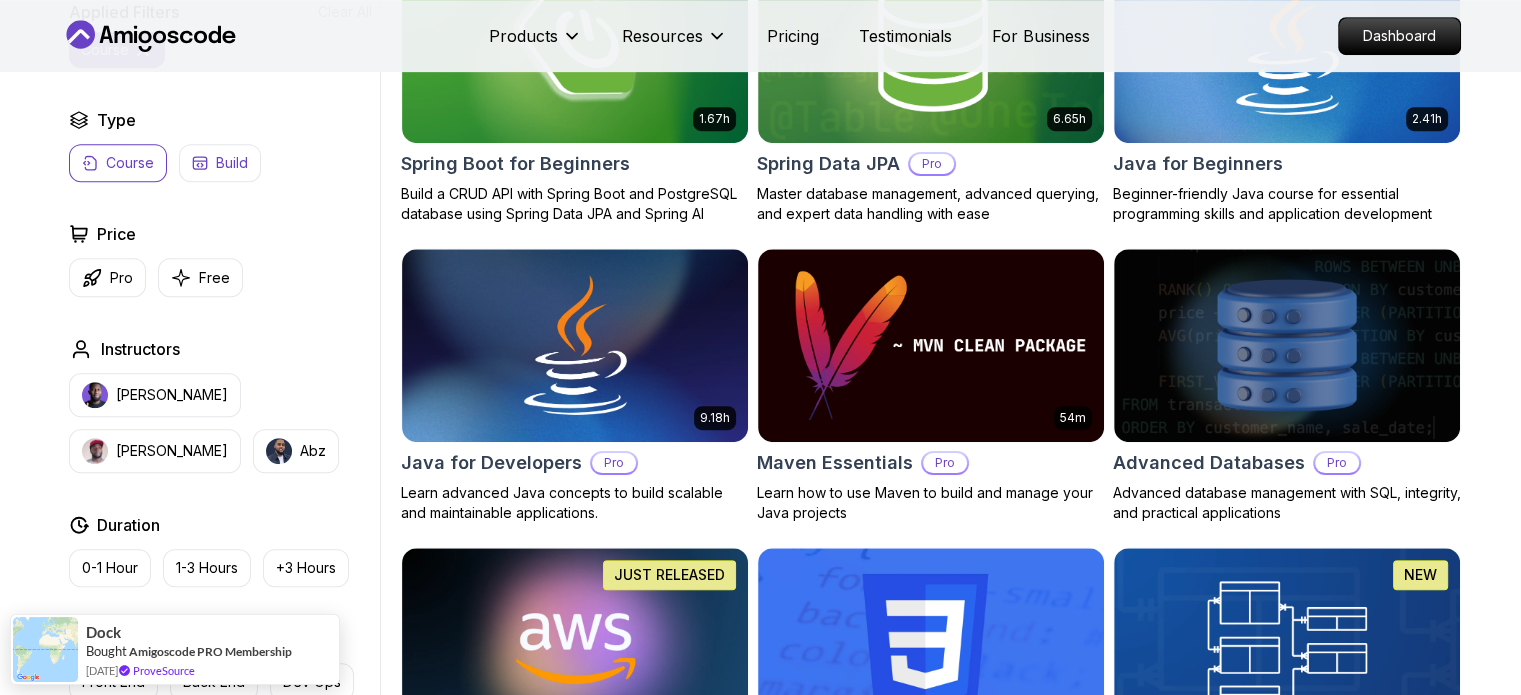 click on "Build" at bounding box center [220, 163] 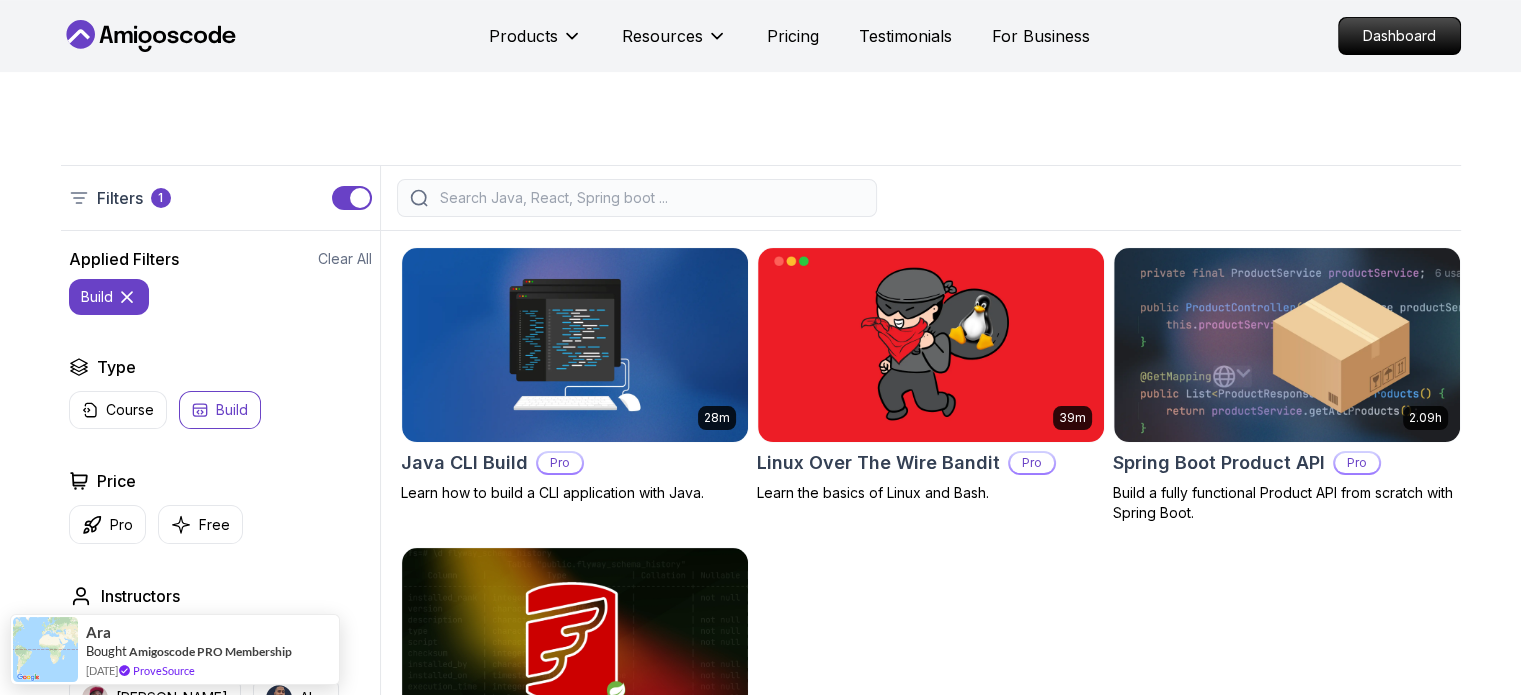 scroll, scrollTop: 300, scrollLeft: 0, axis: vertical 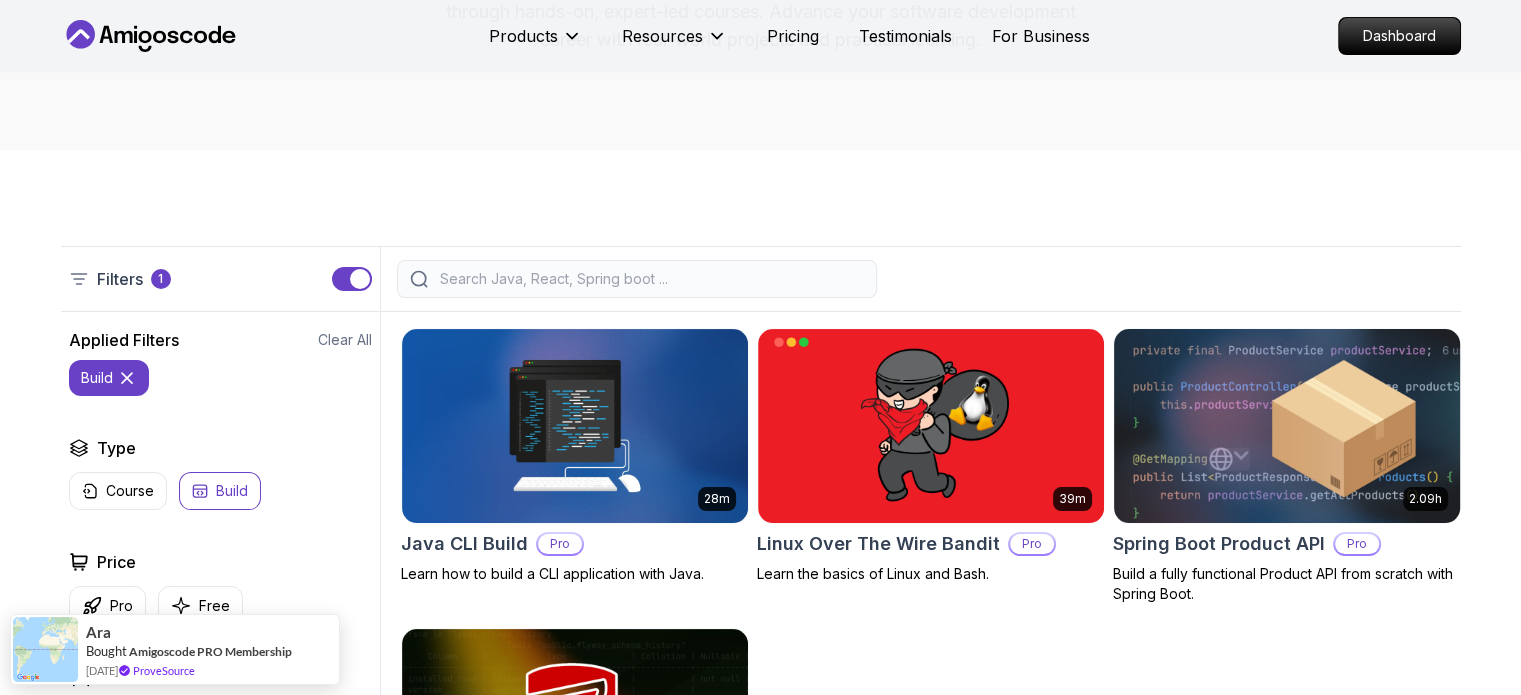 click at bounding box center [1286, 425] 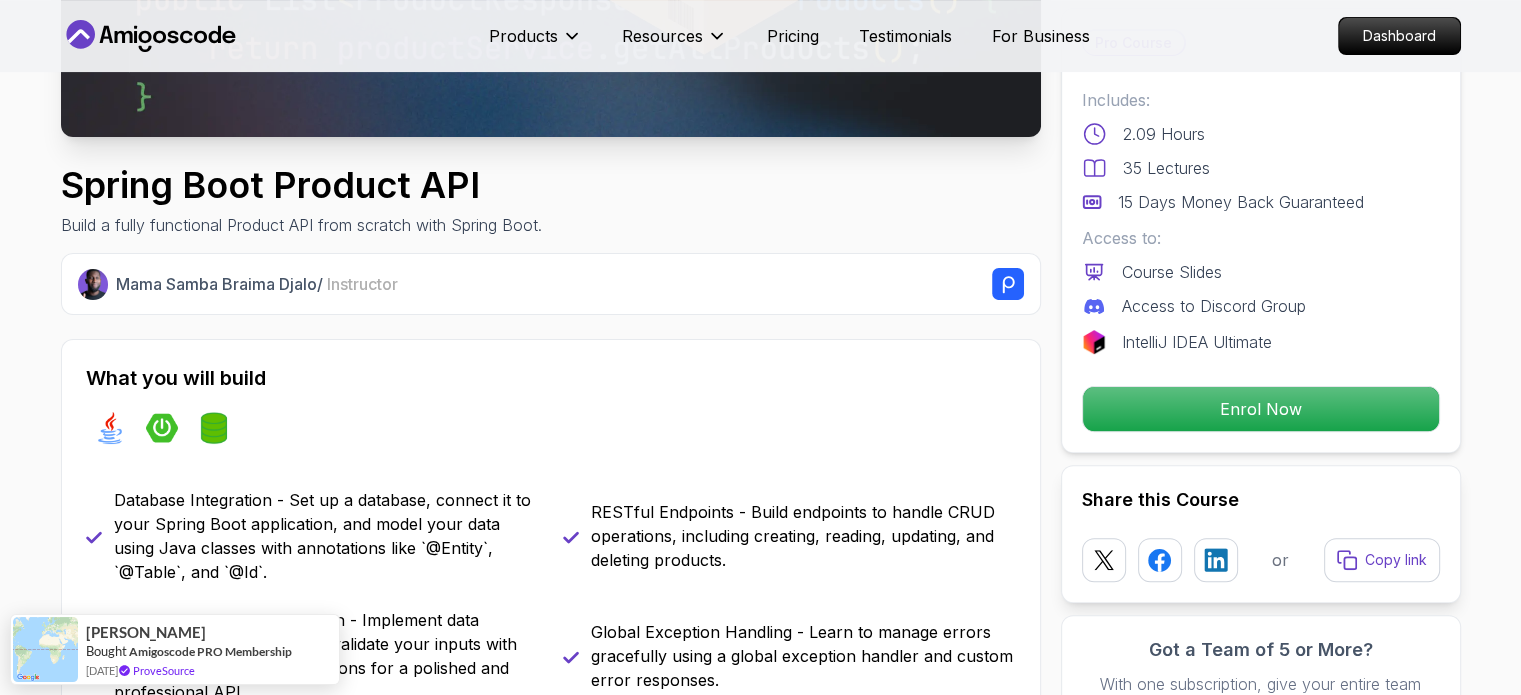 scroll, scrollTop: 700, scrollLeft: 0, axis: vertical 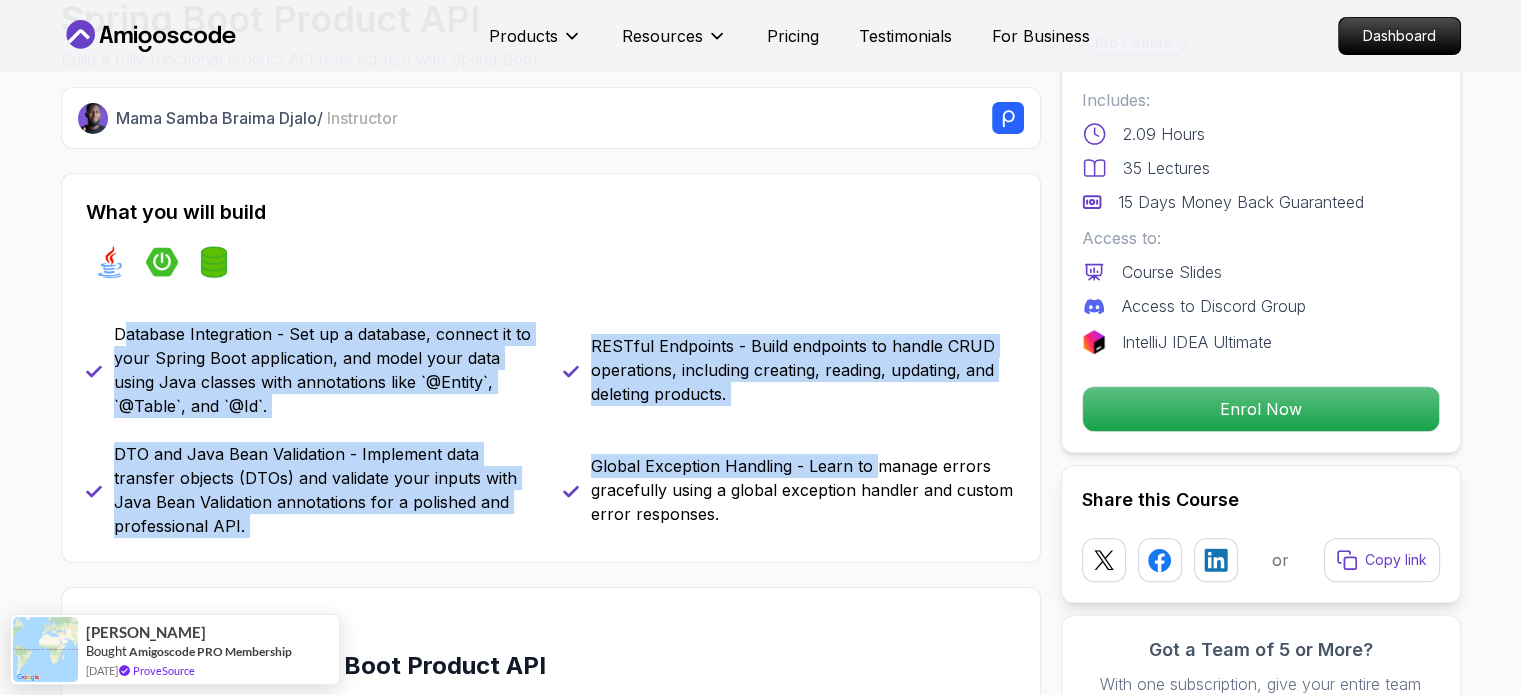 drag, startPoint x: 120, startPoint y: 335, endPoint x: 877, endPoint y: 434, distance: 763.4461 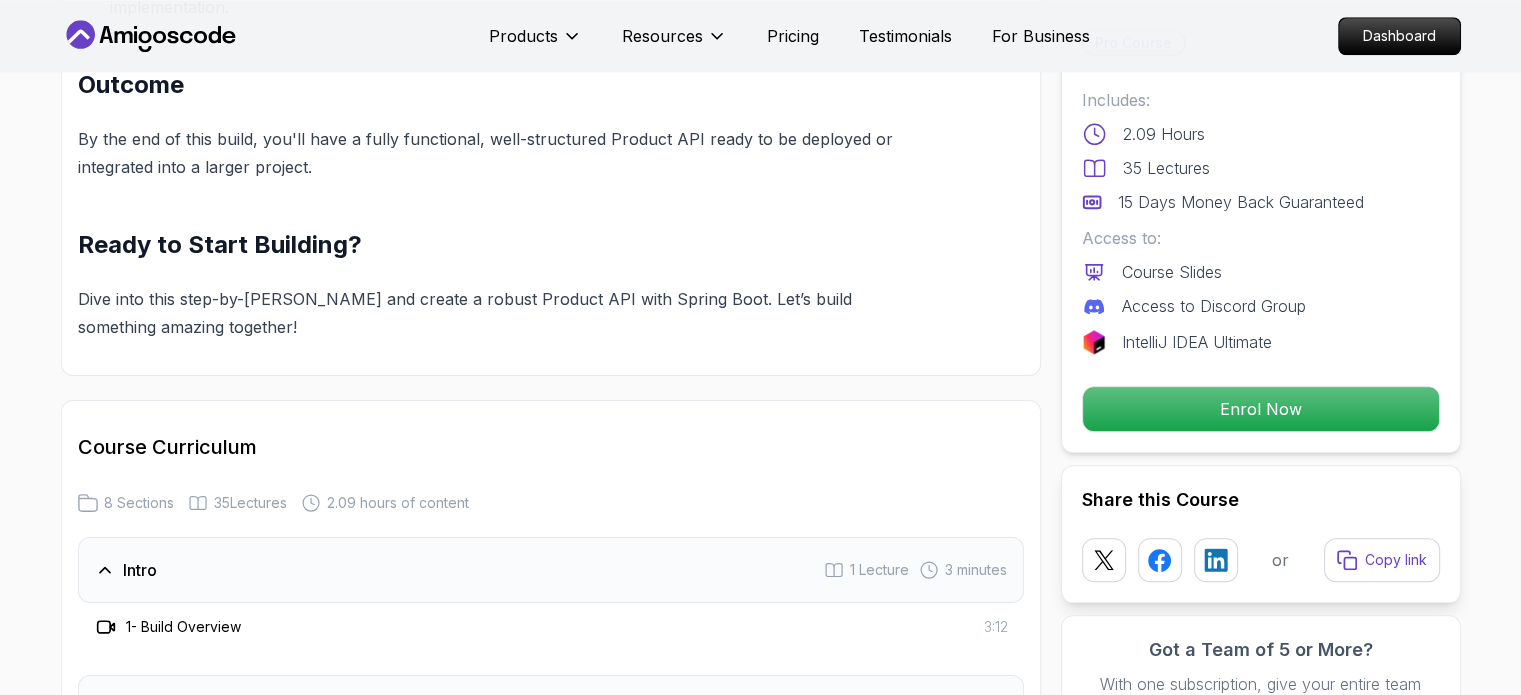 scroll, scrollTop: 2200, scrollLeft: 0, axis: vertical 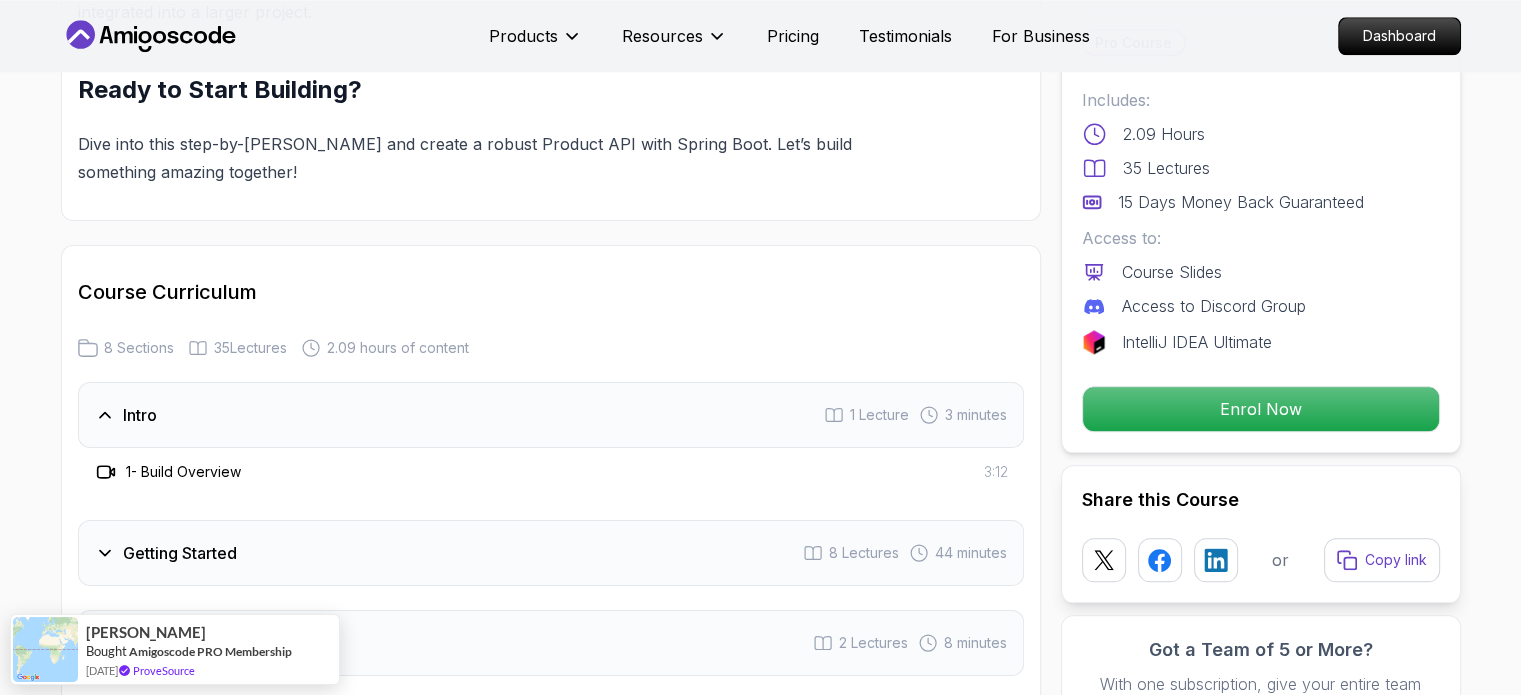 click 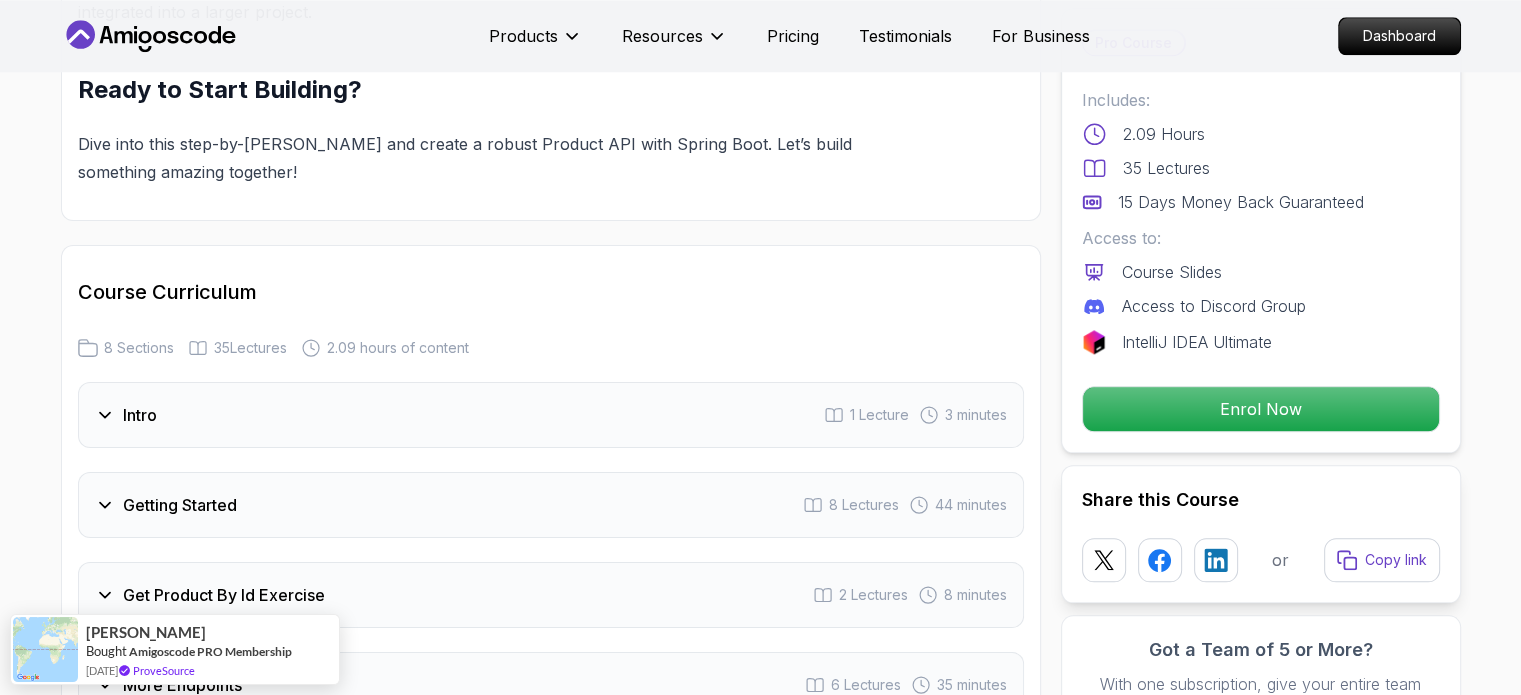 click 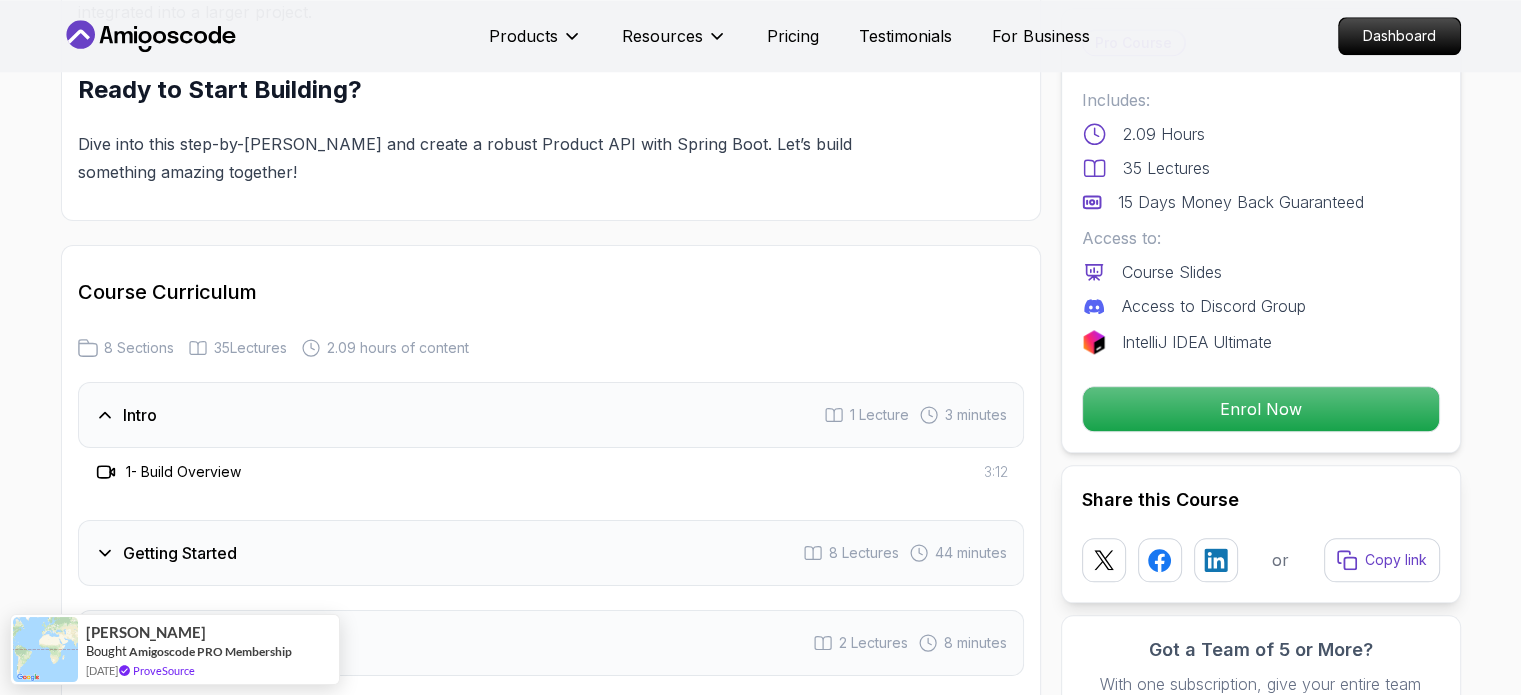 click on "1  -   Build Overview  3:12" at bounding box center (551, 472) 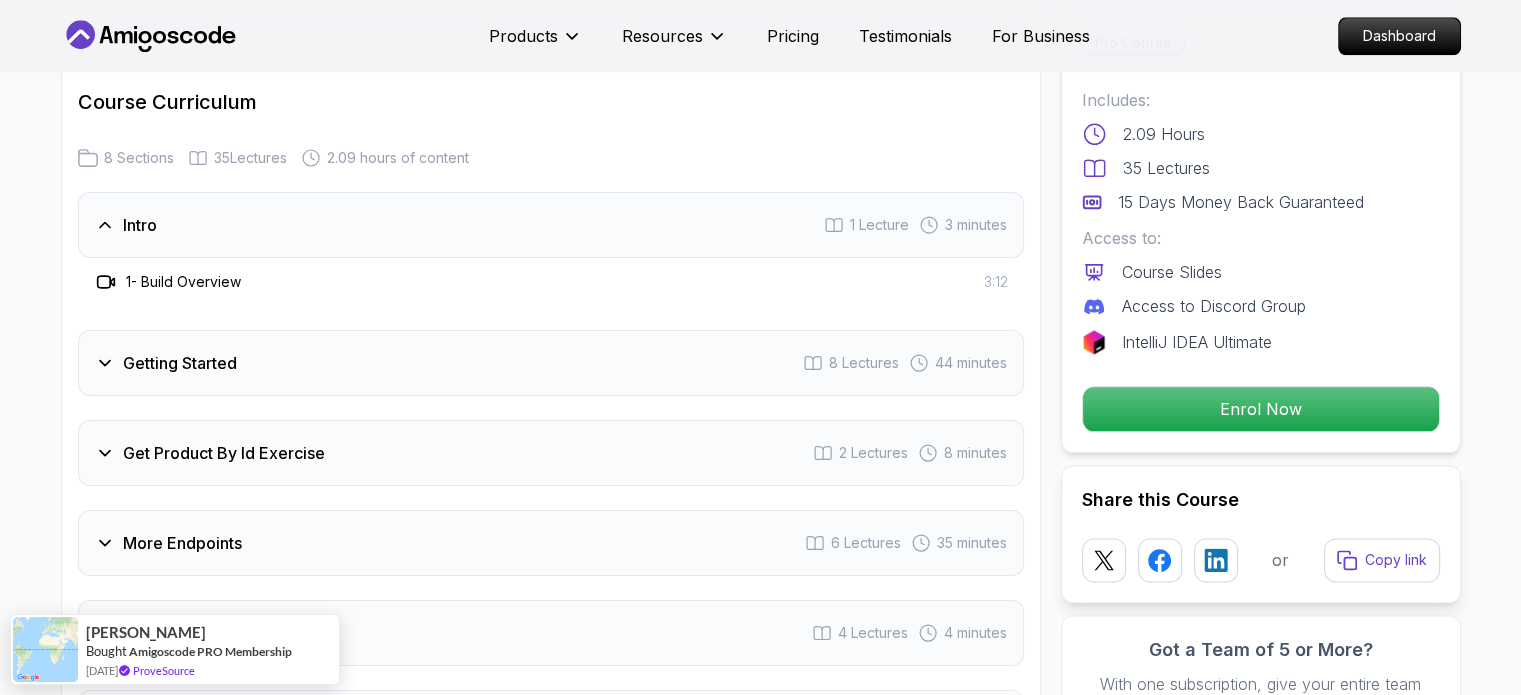 scroll, scrollTop: 2400, scrollLeft: 0, axis: vertical 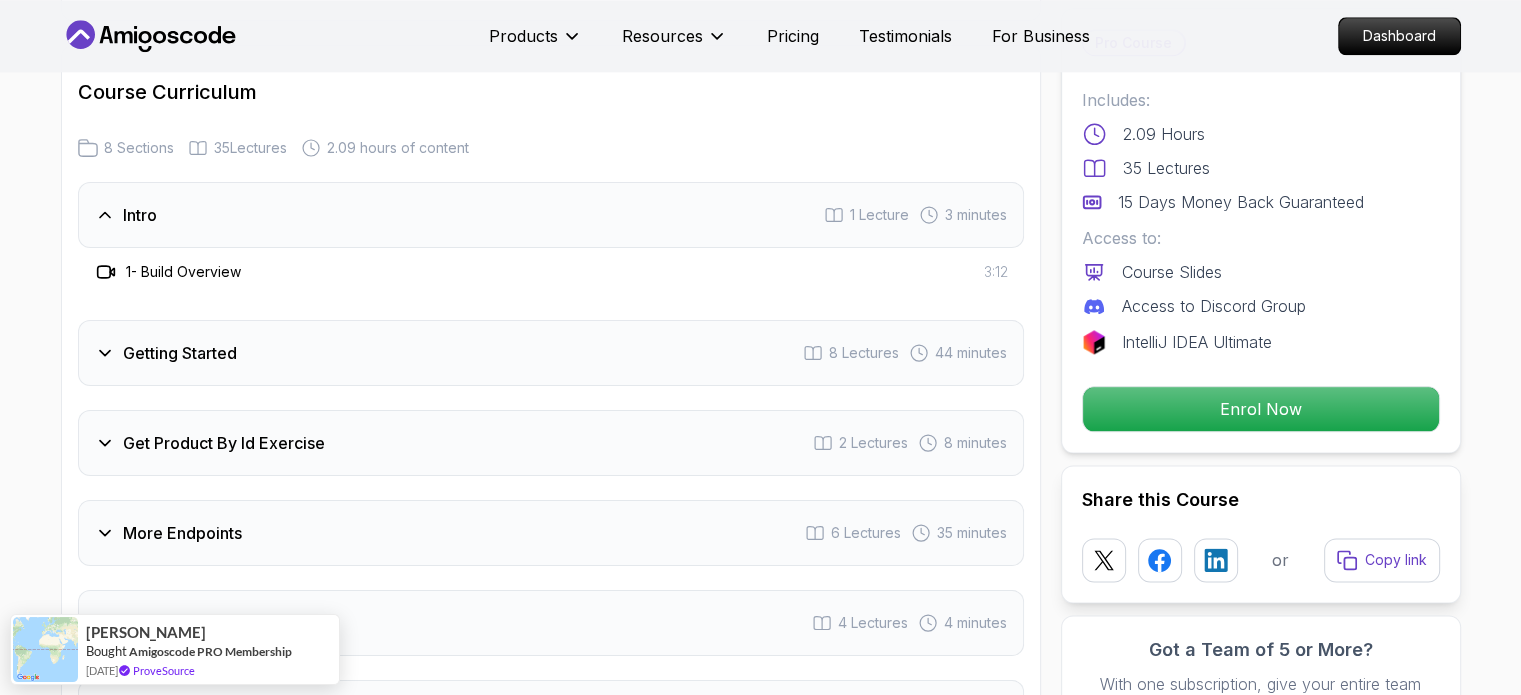 click on "Getting Started 8   Lectures     44 minutes" at bounding box center [551, 353] 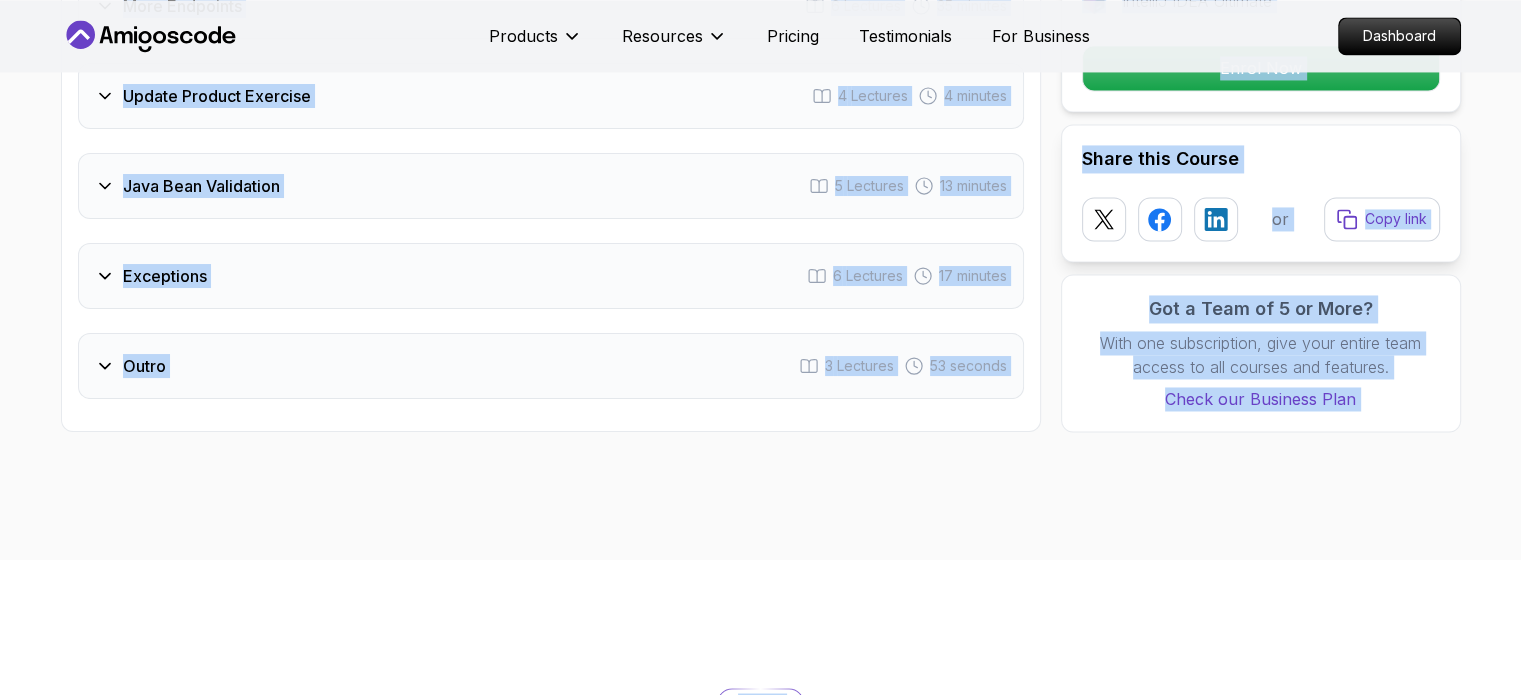 scroll, scrollTop: 3286, scrollLeft: 0, axis: vertical 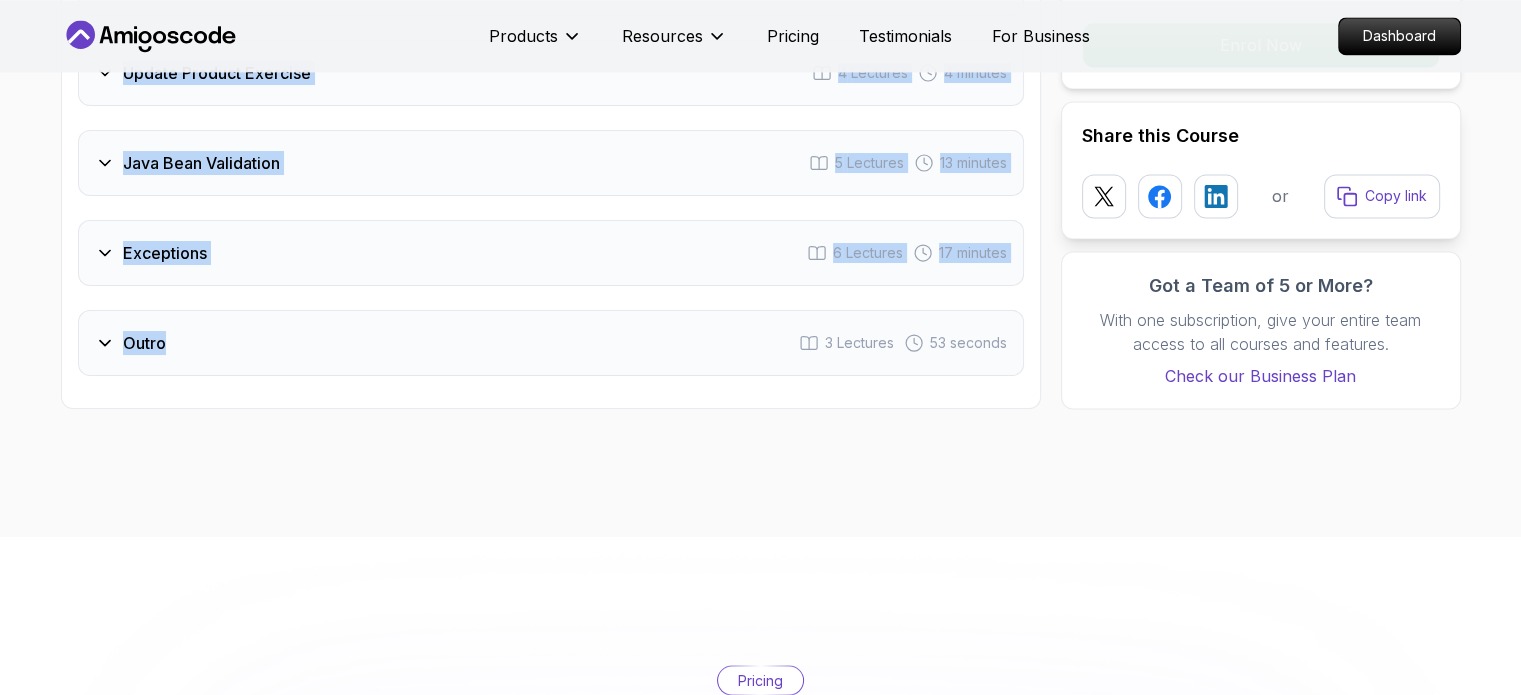 drag, startPoint x: 142, startPoint y: 330, endPoint x: 415, endPoint y: 351, distance: 273.8065 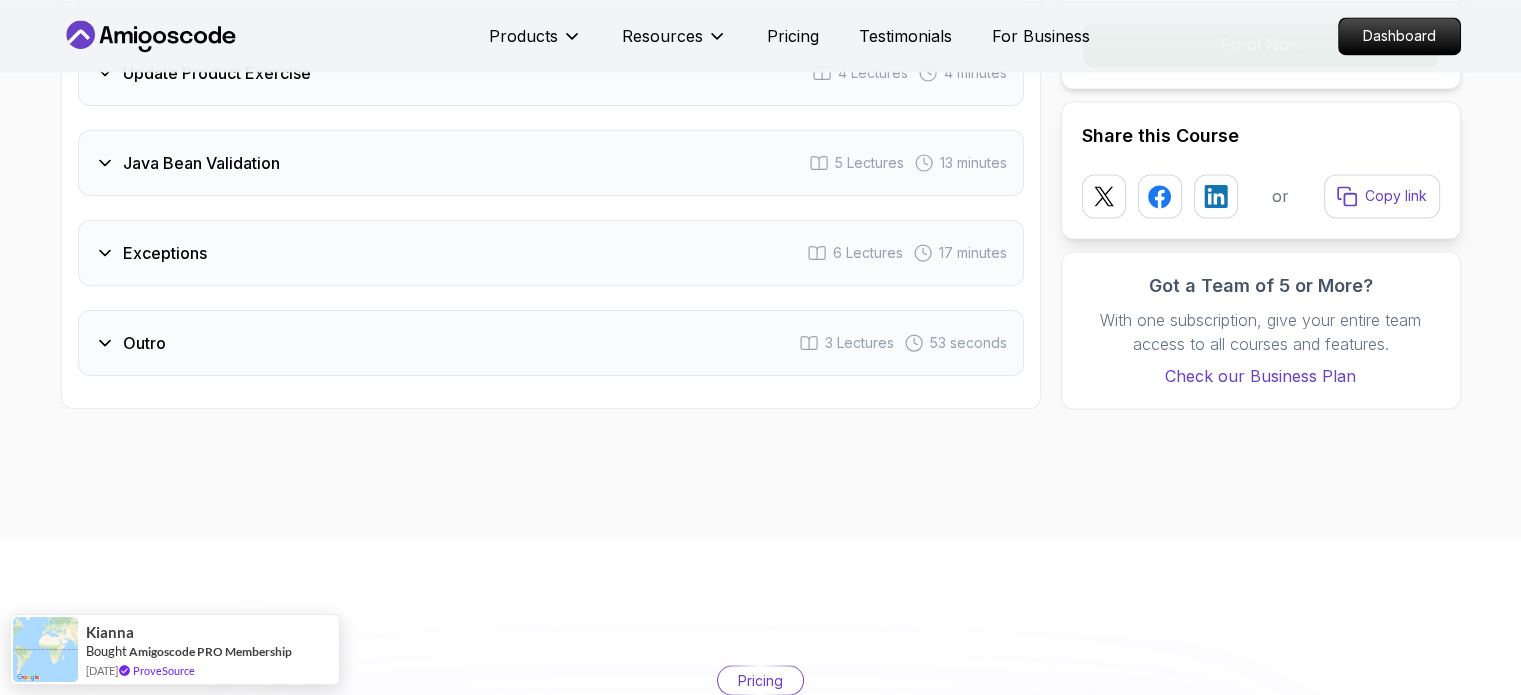 click on "Course Curriculum 8   Sections 35  Lectures   2.09 hours   of content Intro 1   Lecture     3 minutes   Getting Started 8   Lectures     44 minutes     1  -   Adding Spring Boot Starter Web  3:28   2  -   Create Database  3:01   3  -   Connecting To Database  4:58   4  -   Product Class  4:21   5  -   @Entity @Table And @Id  8:03   6  -   Adding Constraints  7:31   7  -   Product Repository  7:26   8  -   Get All Products Api  5:29 Get Product By Id Exercise 2   Lectures     8 minutes   More Endpoints 6   Lectures     35 minutes   Update Product Exercise 4   Lectures     4 minutes   Java Bean Validation 5   Lectures     13 minutes   Exceptions 6   Lectures     17 minutes   Outro 3   Lectures     53 seconds" at bounding box center (551, -216) 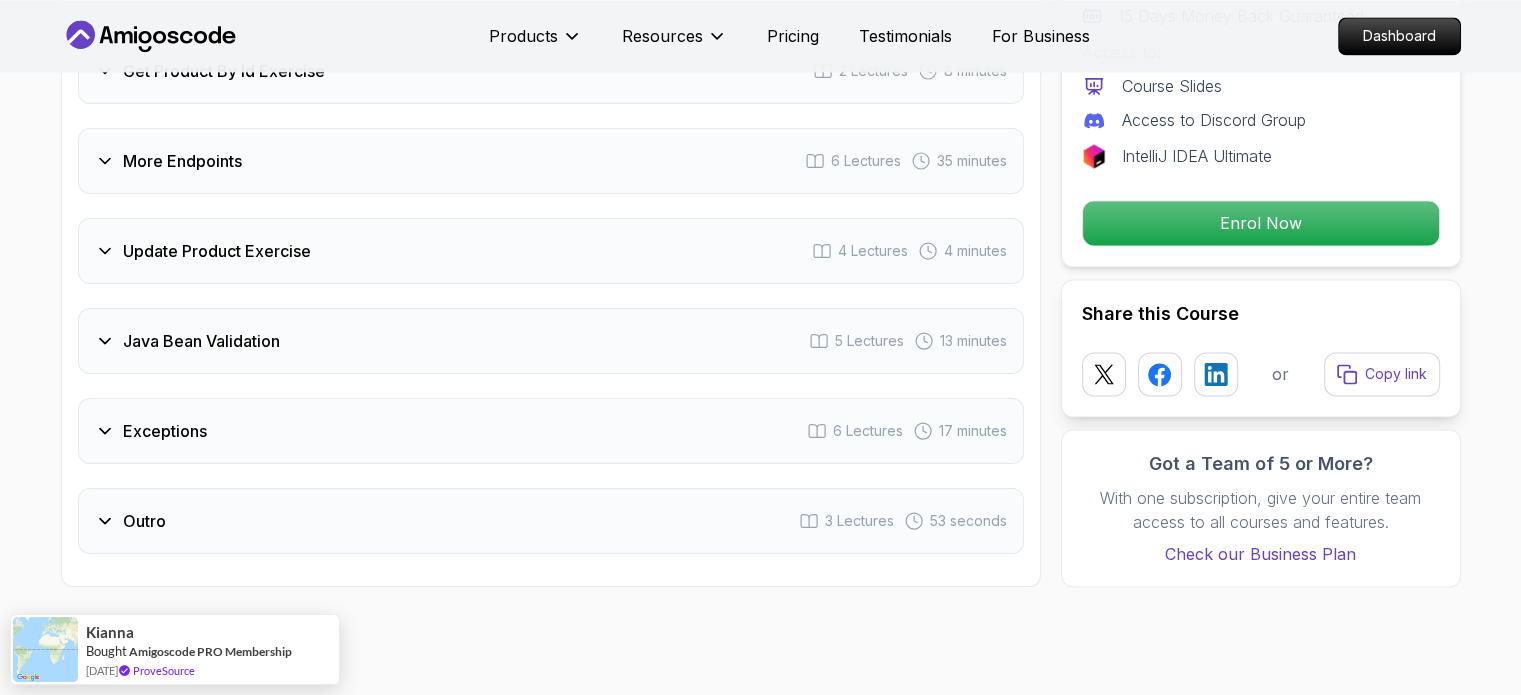 scroll, scrollTop: 2886, scrollLeft: 0, axis: vertical 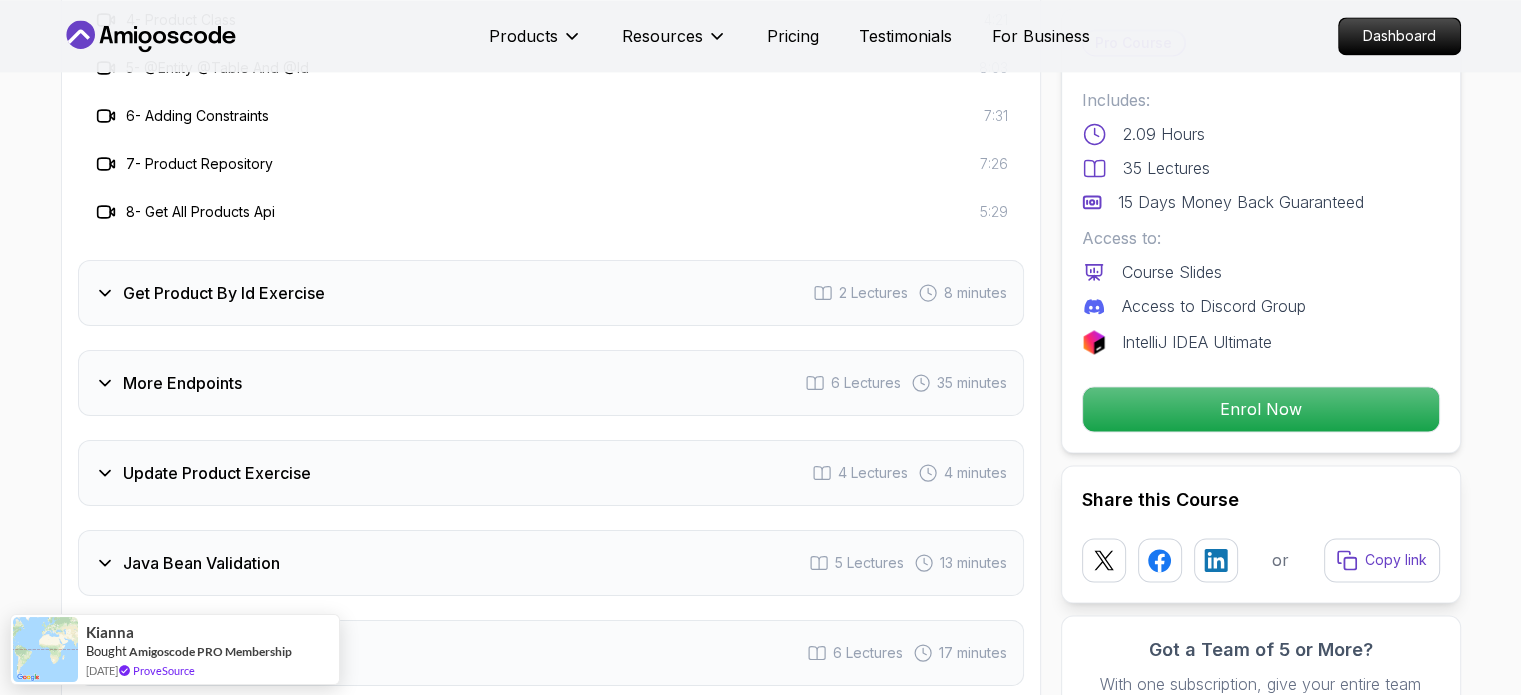 click on "Get Product By Id Exercise" at bounding box center [224, 293] 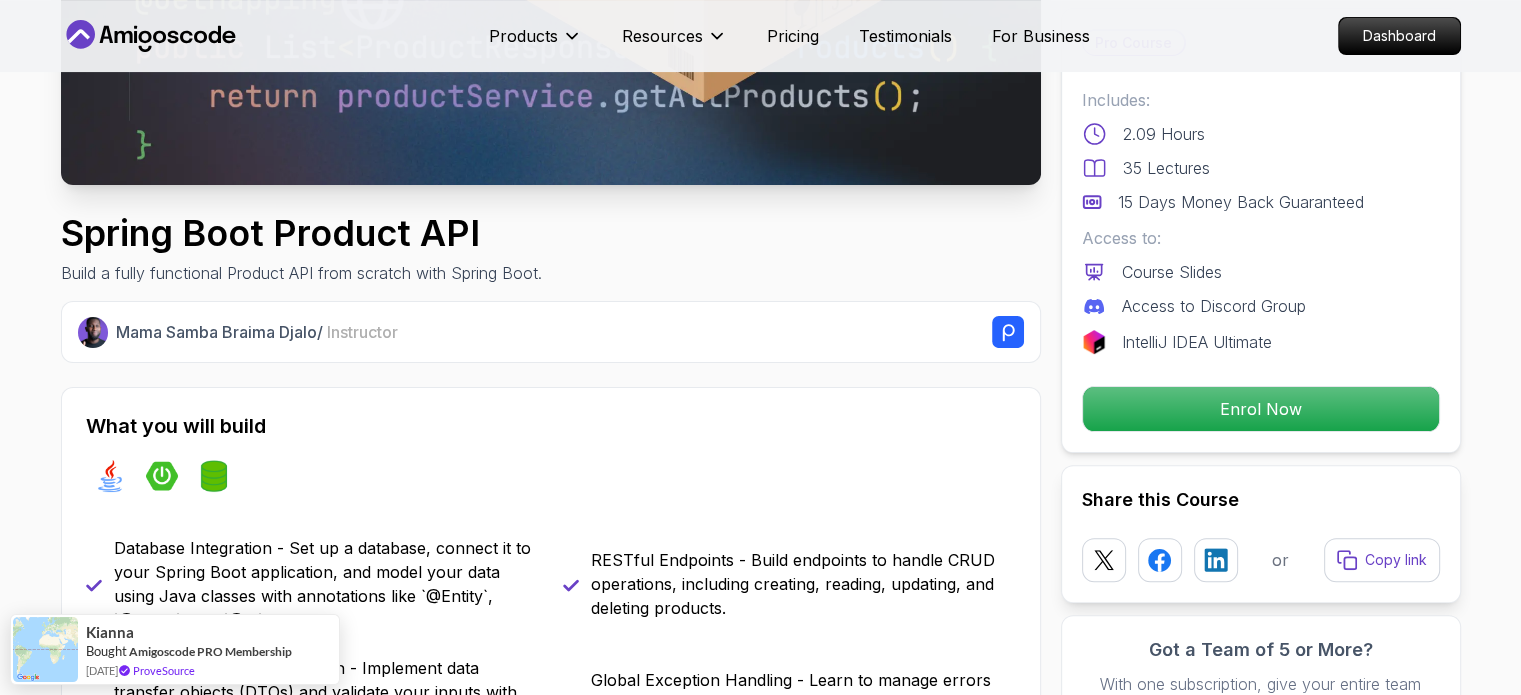 scroll, scrollTop: 0, scrollLeft: 0, axis: both 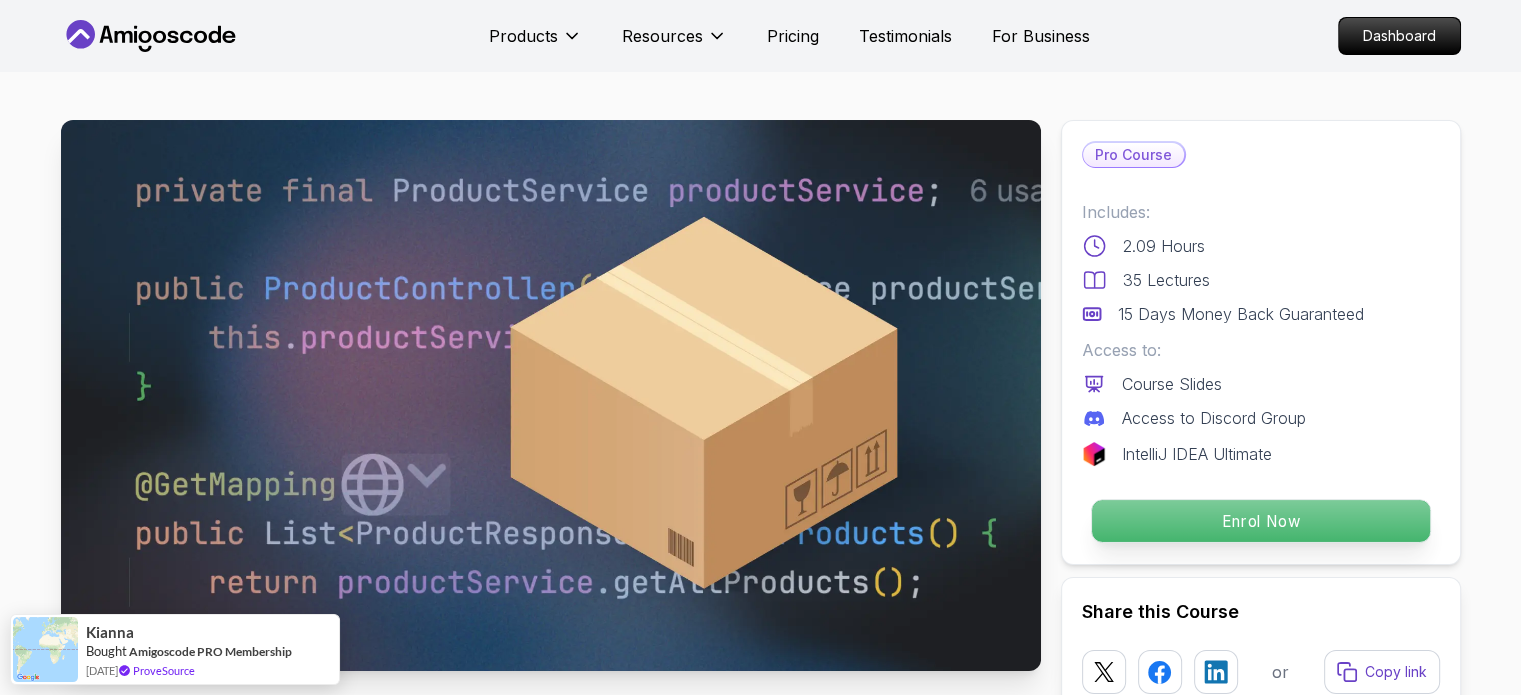 click on "Enrol Now" at bounding box center (1260, 521) 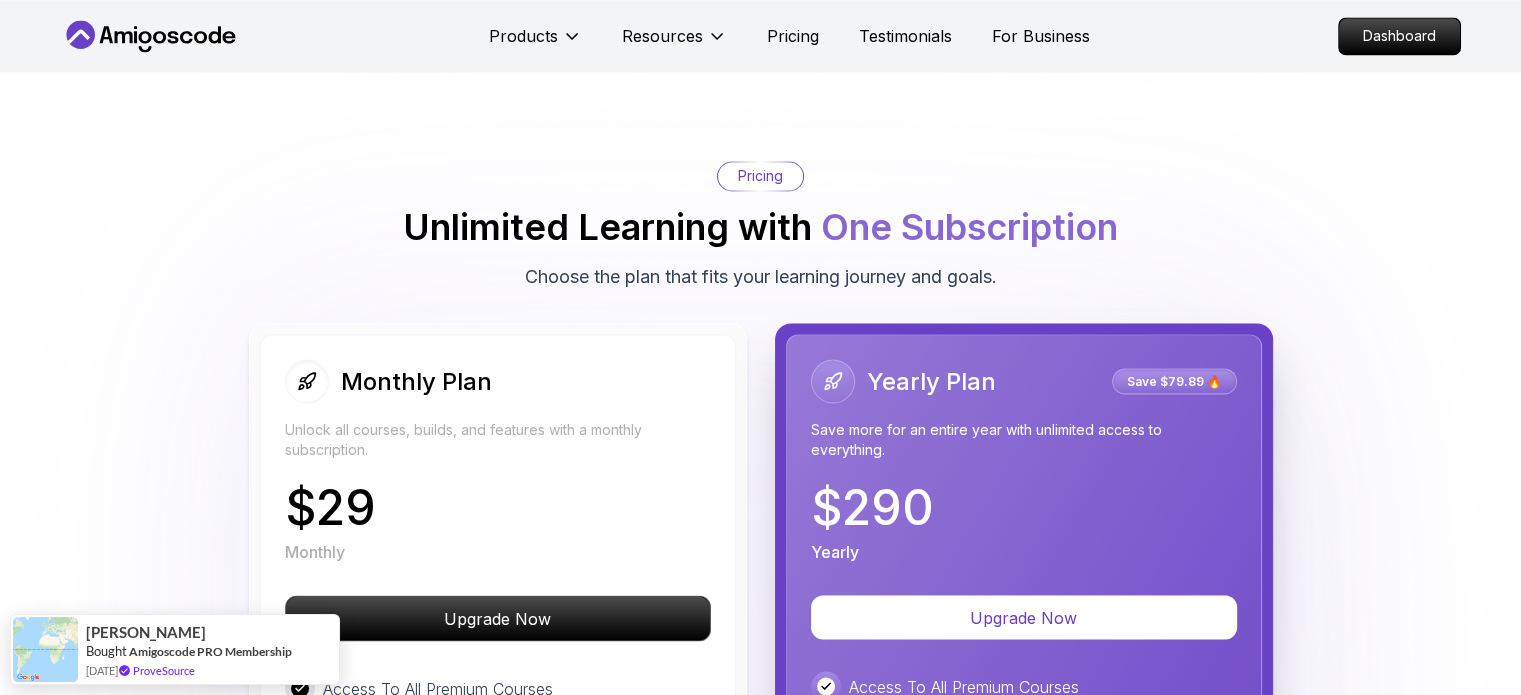 click on "Monthly Plan" at bounding box center (416, 381) 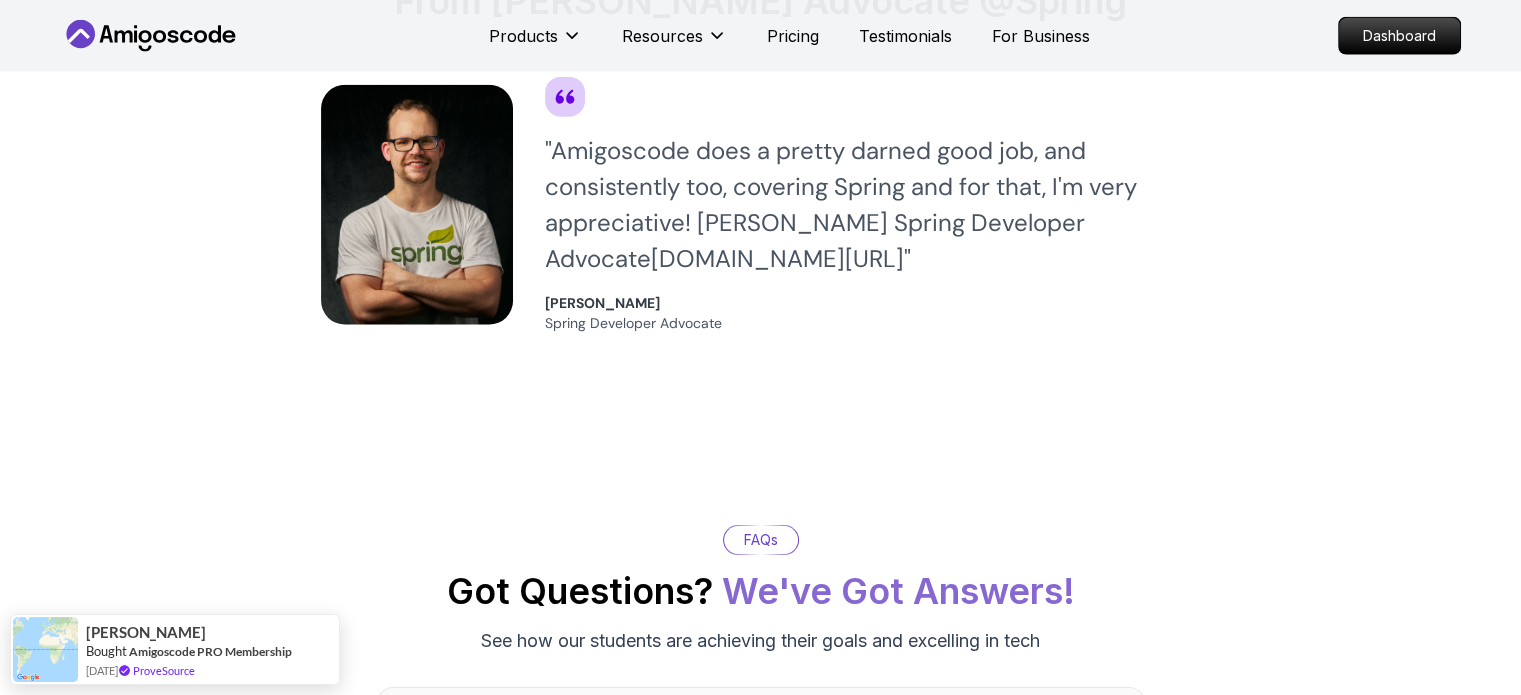 scroll, scrollTop: 4702, scrollLeft: 0, axis: vertical 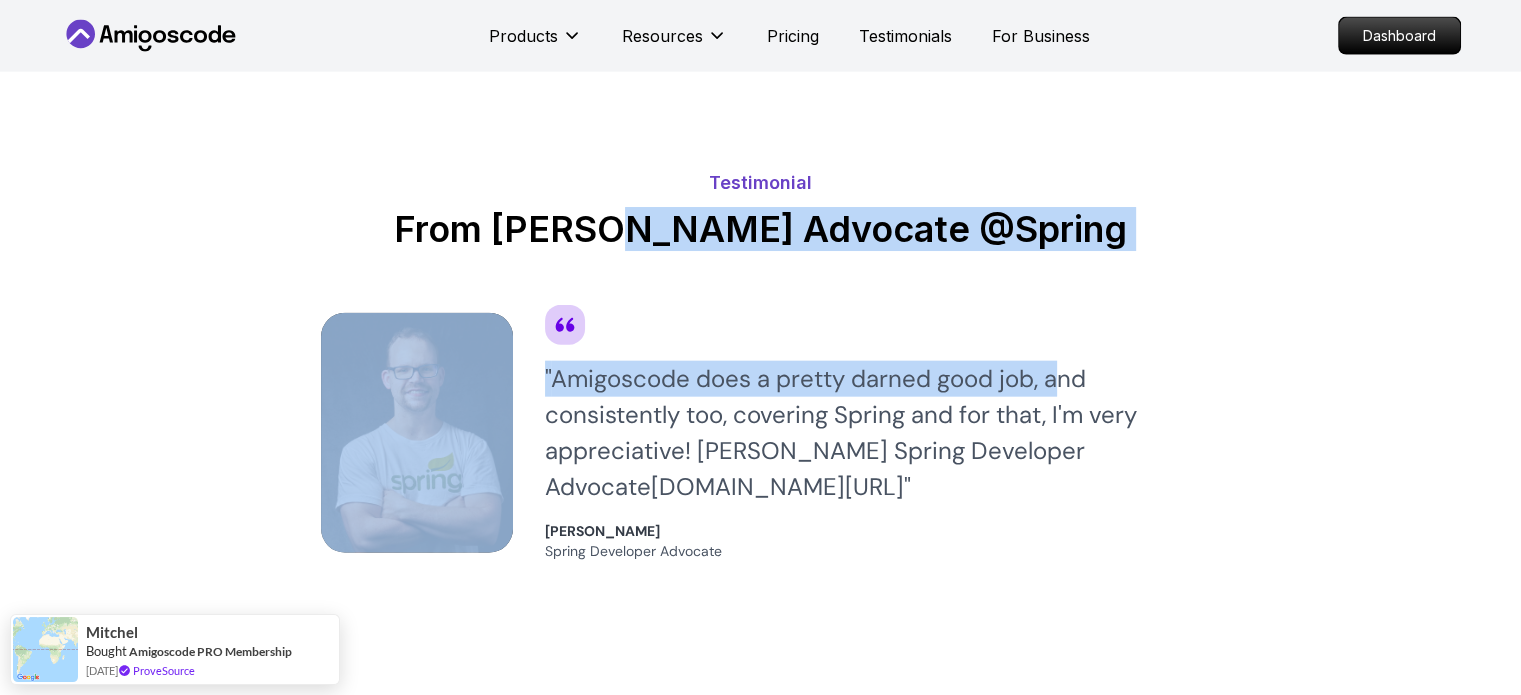 drag, startPoint x: 623, startPoint y: 179, endPoint x: 1064, endPoint y: 318, distance: 462.3873 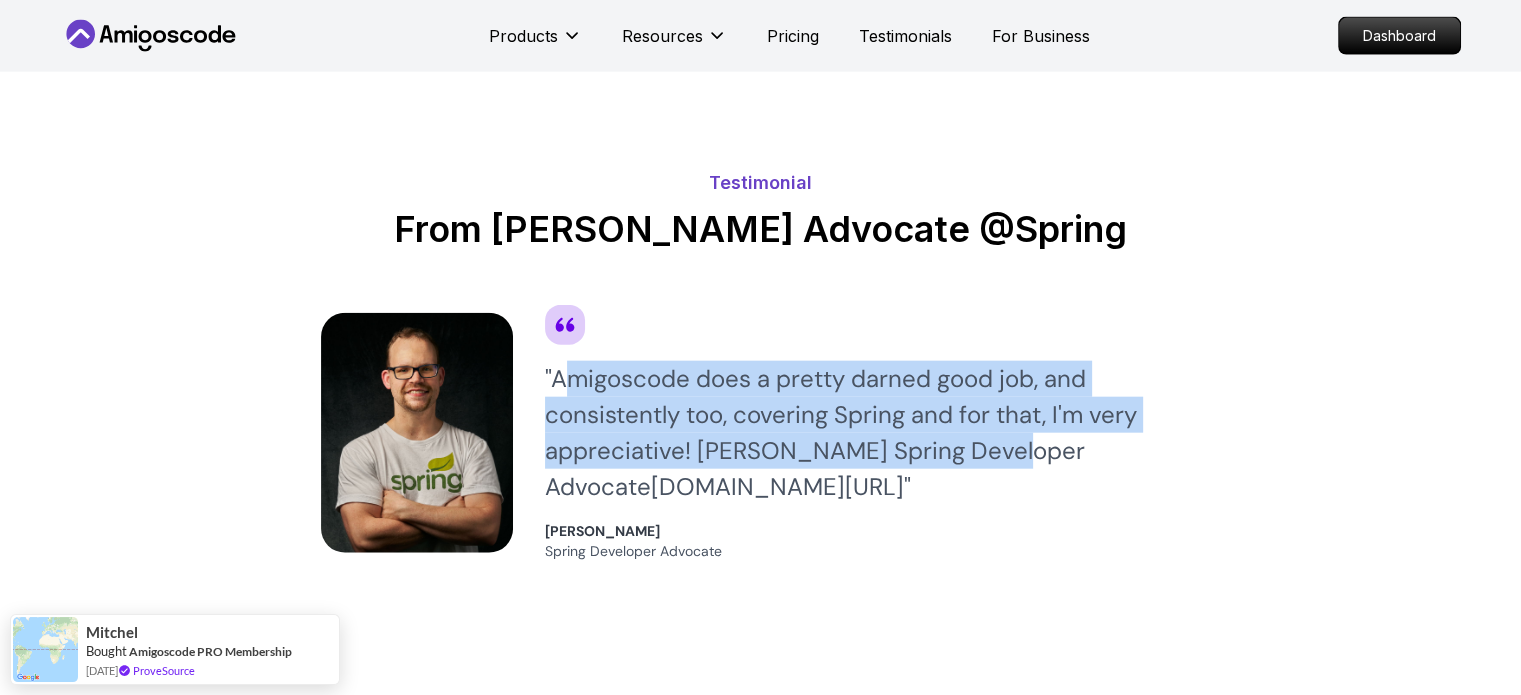 drag, startPoint x: 560, startPoint y: 358, endPoint x: 1000, endPoint y: 431, distance: 446.0146 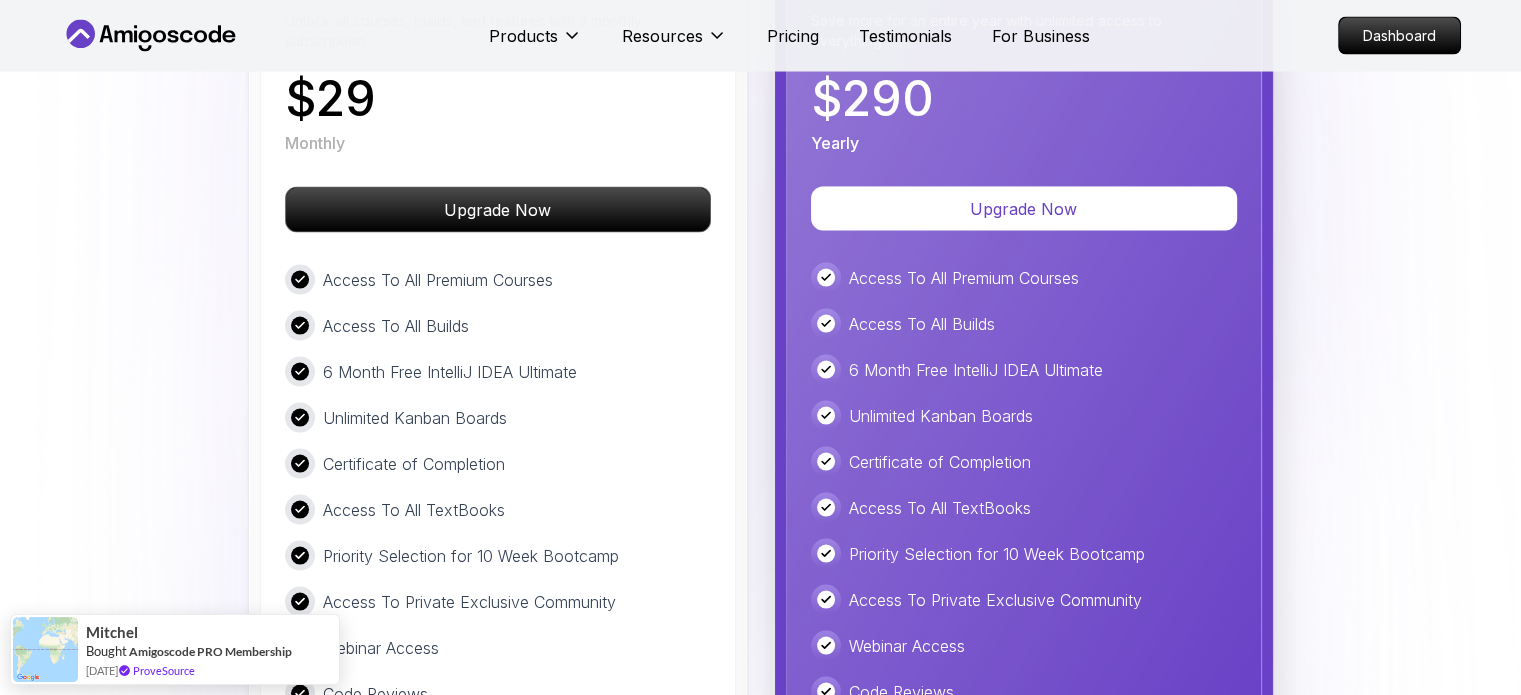 scroll, scrollTop: 3902, scrollLeft: 0, axis: vertical 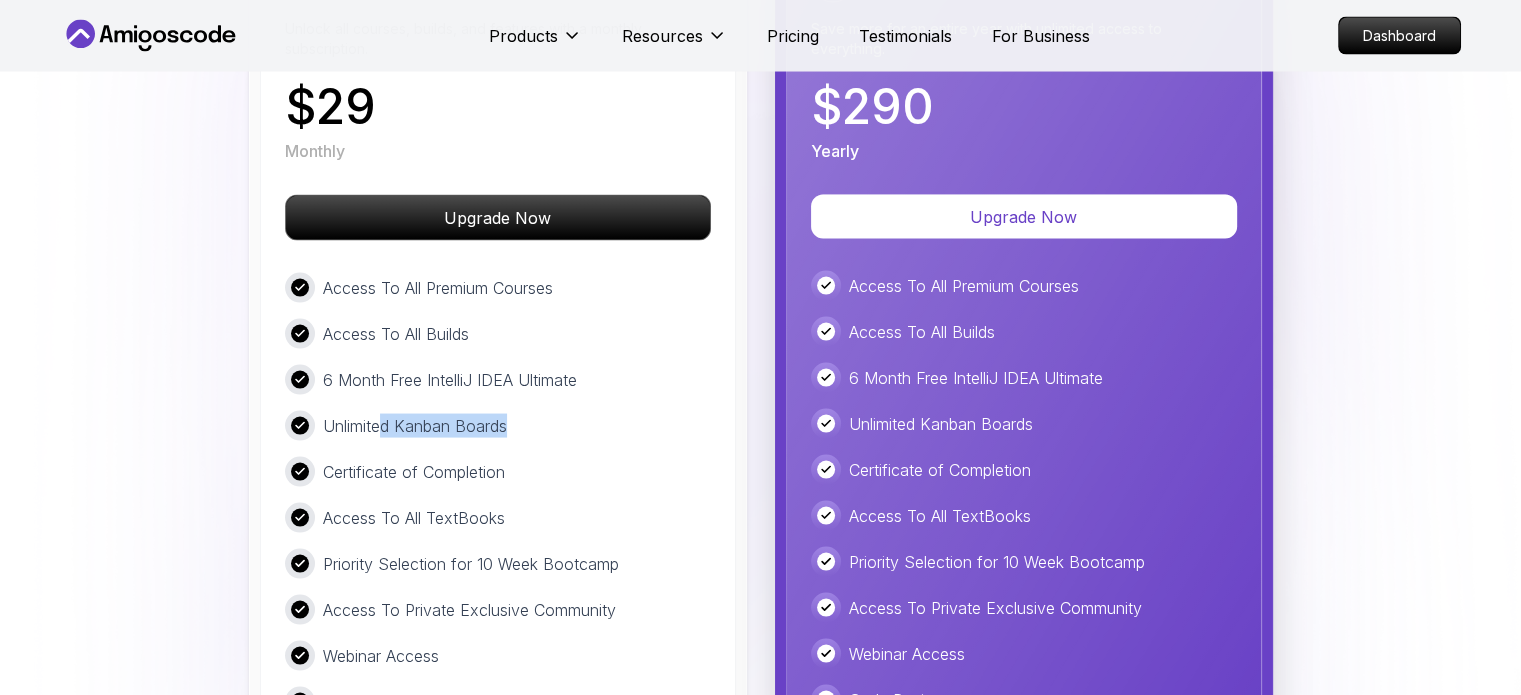drag, startPoint x: 378, startPoint y: 369, endPoint x: 689, endPoint y: 400, distance: 312.5412 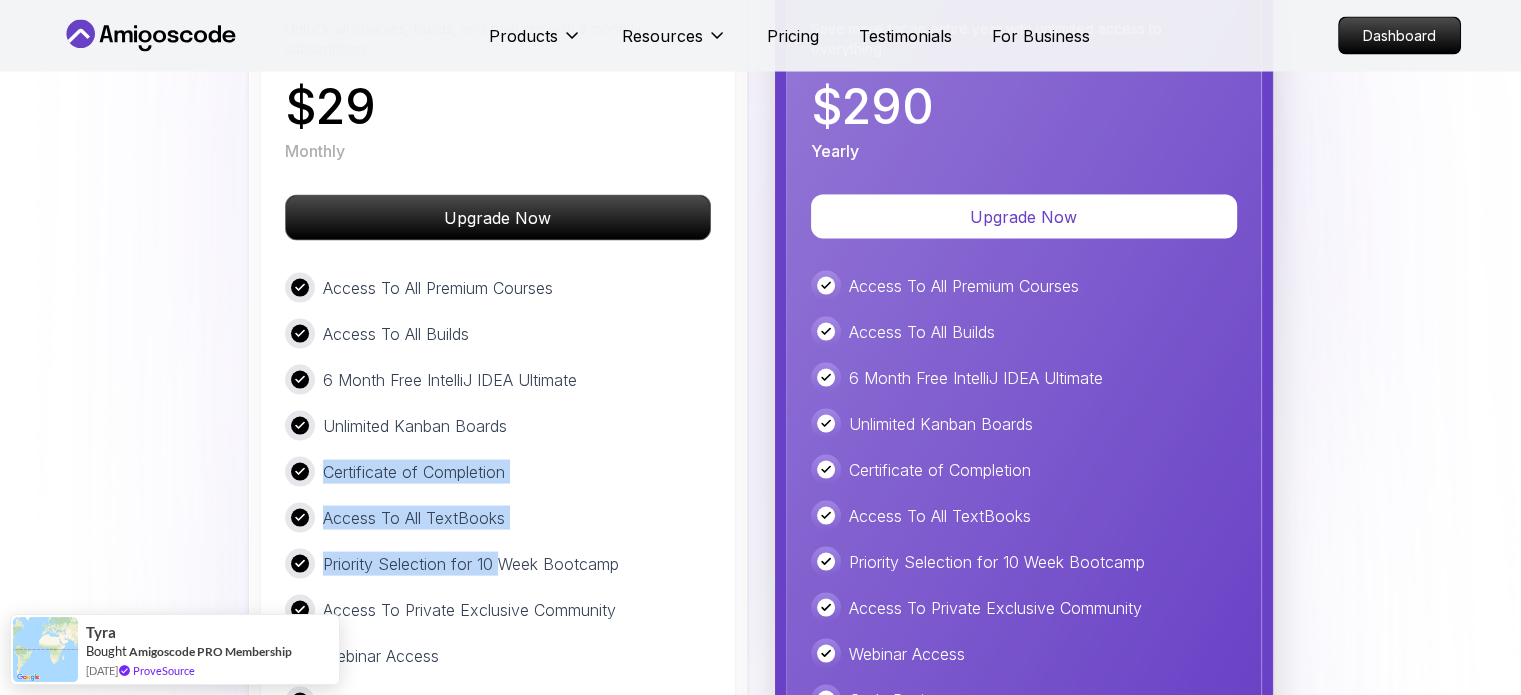 drag, startPoint x: 297, startPoint y: 441, endPoint x: 690, endPoint y: 473, distance: 394.30066 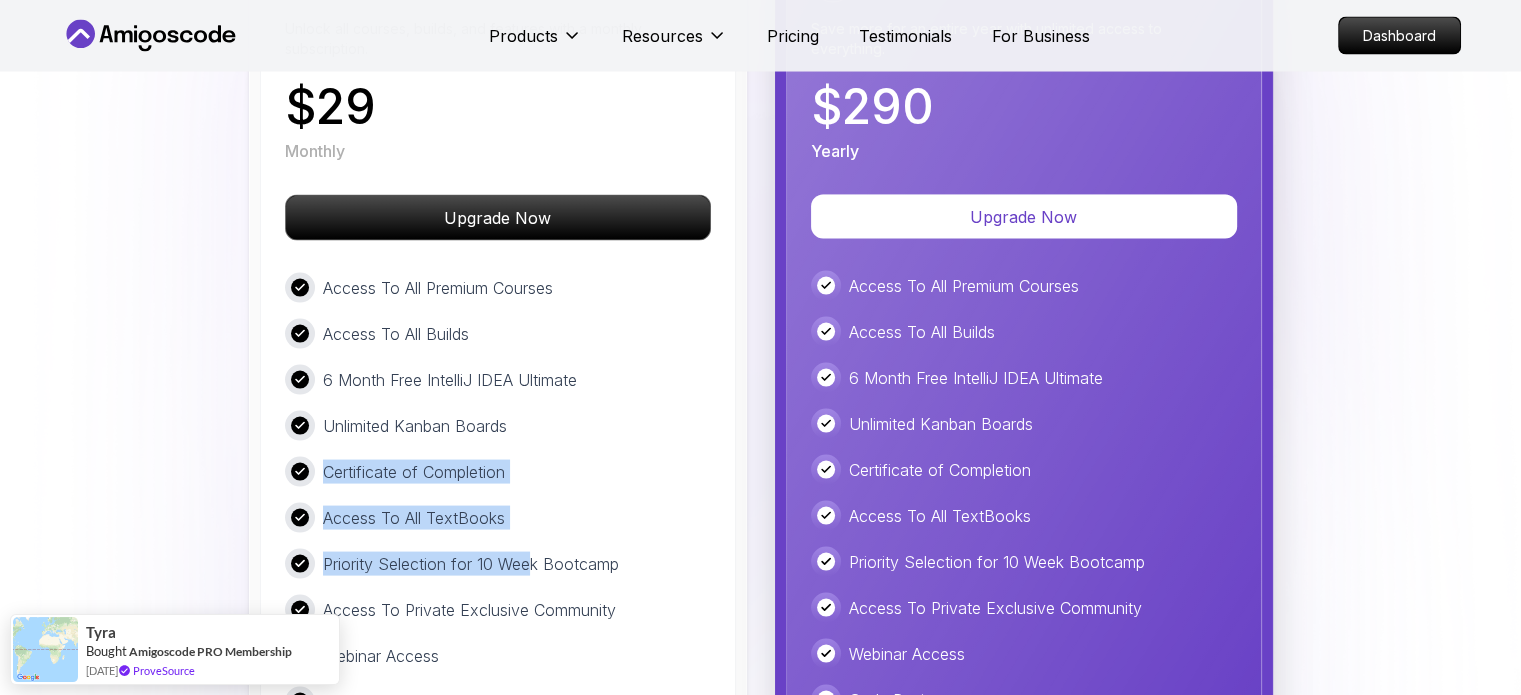 scroll, scrollTop: 4102, scrollLeft: 0, axis: vertical 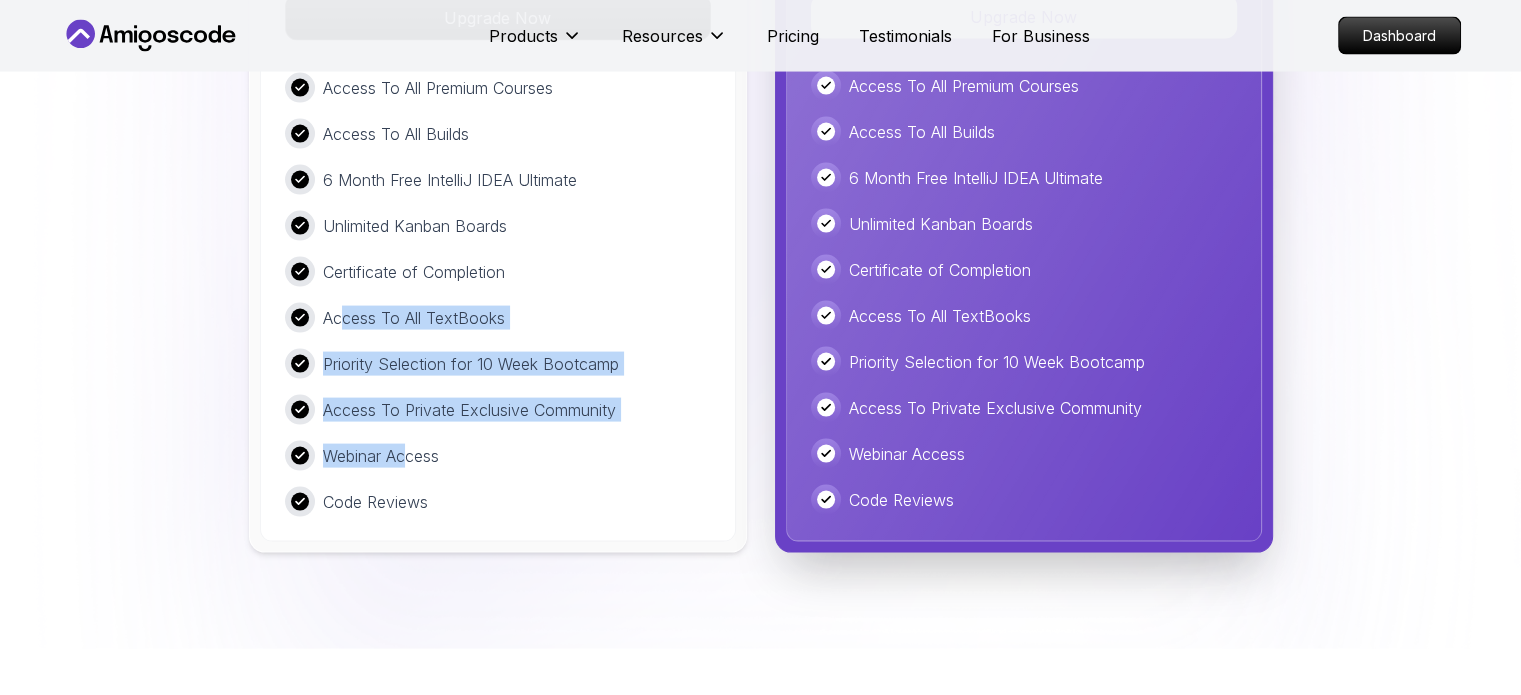 drag, startPoint x: 411, startPoint y: 421, endPoint x: 344, endPoint y: 292, distance: 145.36162 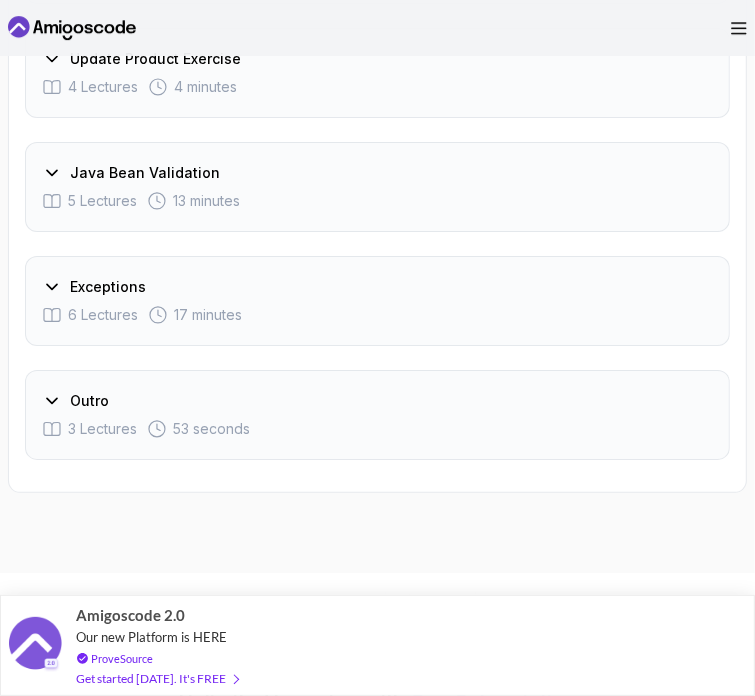 scroll, scrollTop: 3390, scrollLeft: 0, axis: vertical 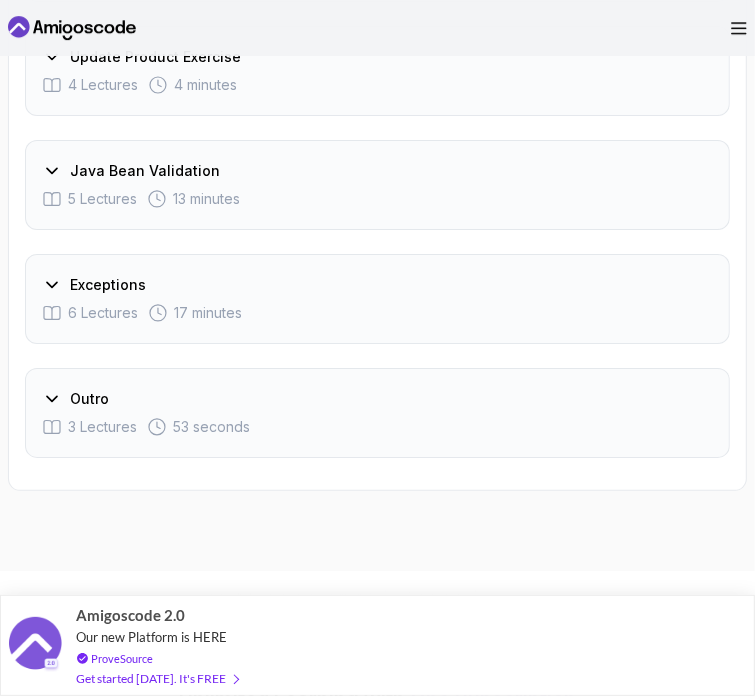 drag, startPoint x: 88, startPoint y: 149, endPoint x: 310, endPoint y: 209, distance: 229.96521 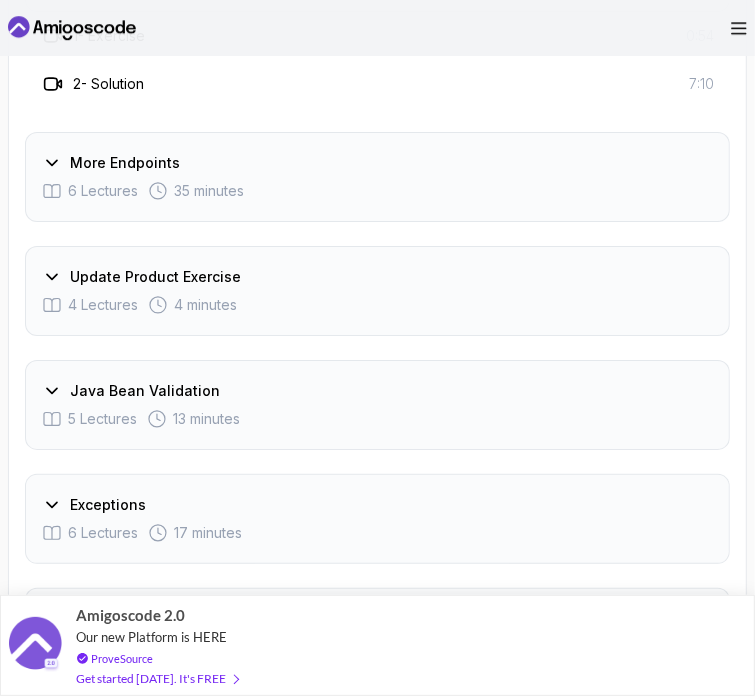 scroll, scrollTop: 3422, scrollLeft: 0, axis: vertical 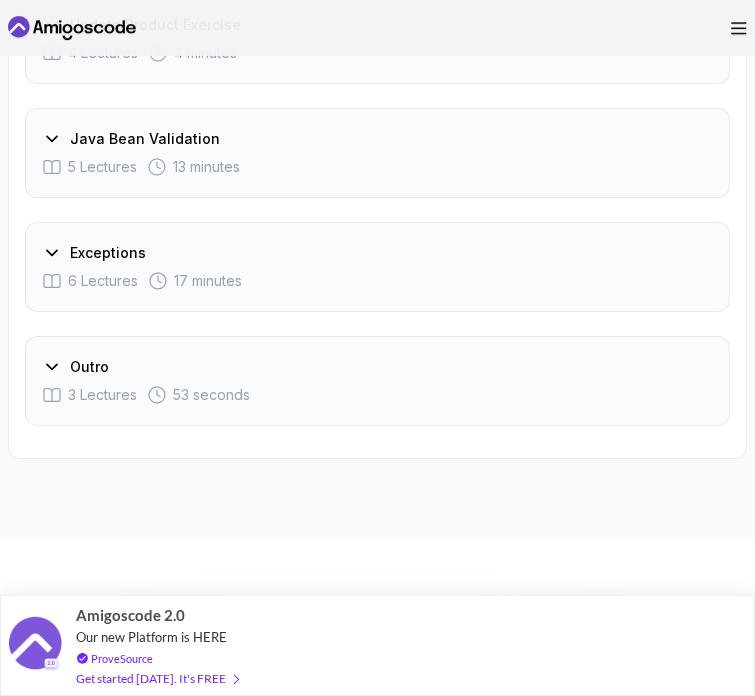 click on "More Endpoints 6   Lectures     35 minutes" at bounding box center (377, -75) 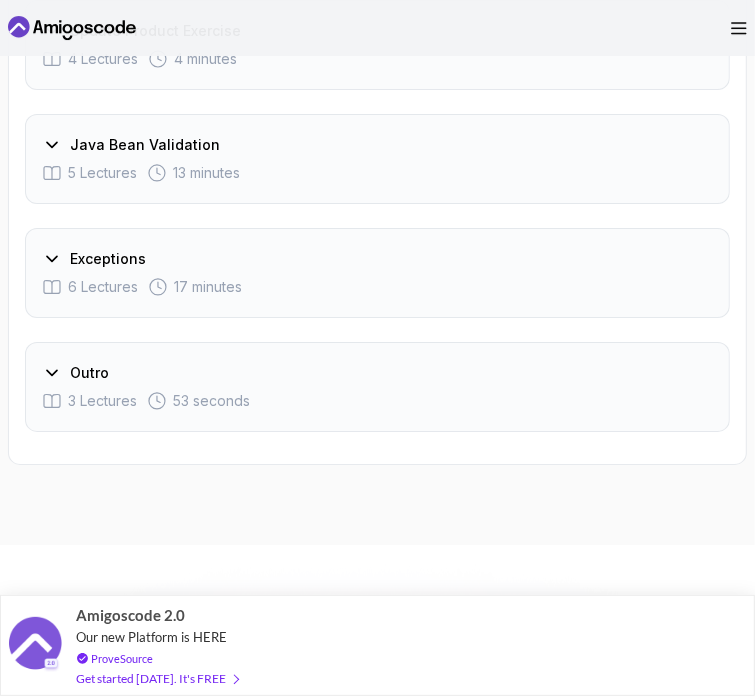 scroll, scrollTop: 3655, scrollLeft: 0, axis: vertical 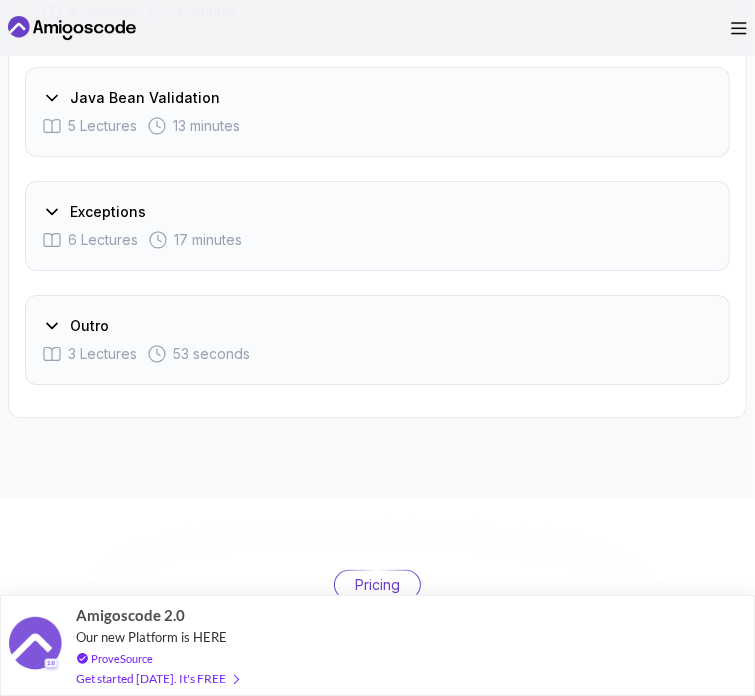 click on "Java Bean Validation" at bounding box center [145, 98] 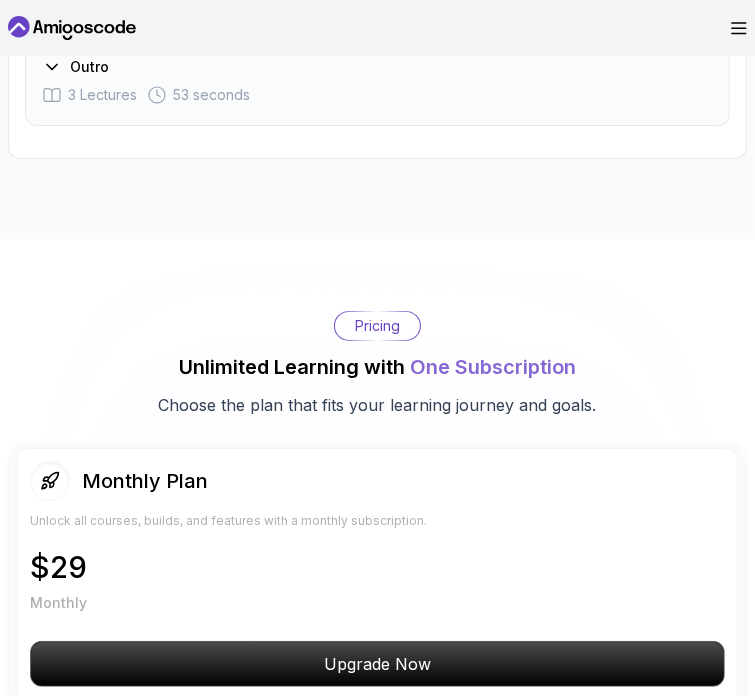 scroll, scrollTop: 3867, scrollLeft: 0, axis: vertical 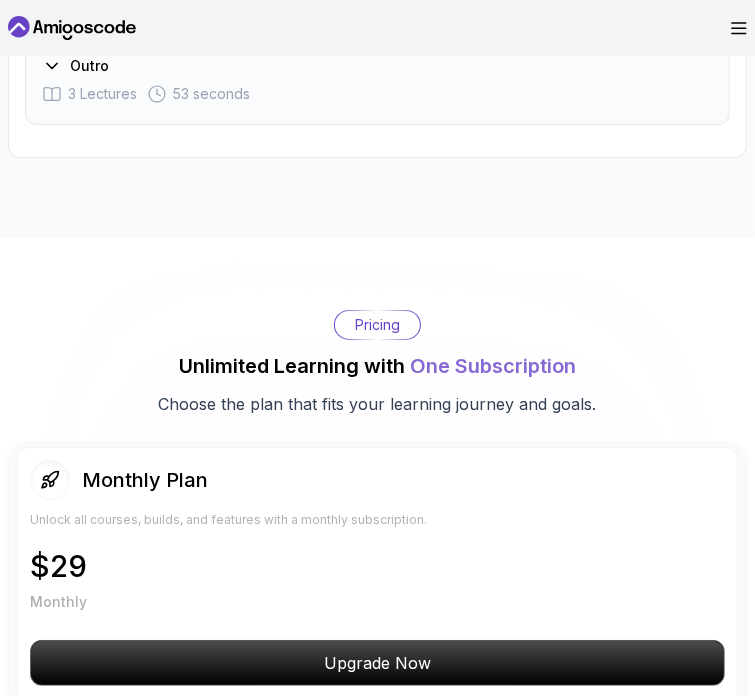 click on "Exceptions 6   Lectures     17 minutes" at bounding box center (377, -34) 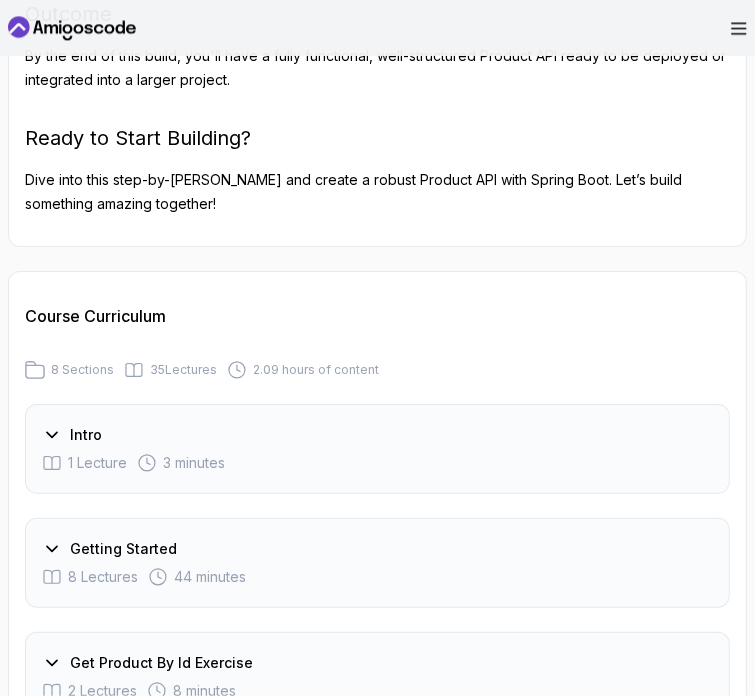 scroll, scrollTop: 2404, scrollLeft: 0, axis: vertical 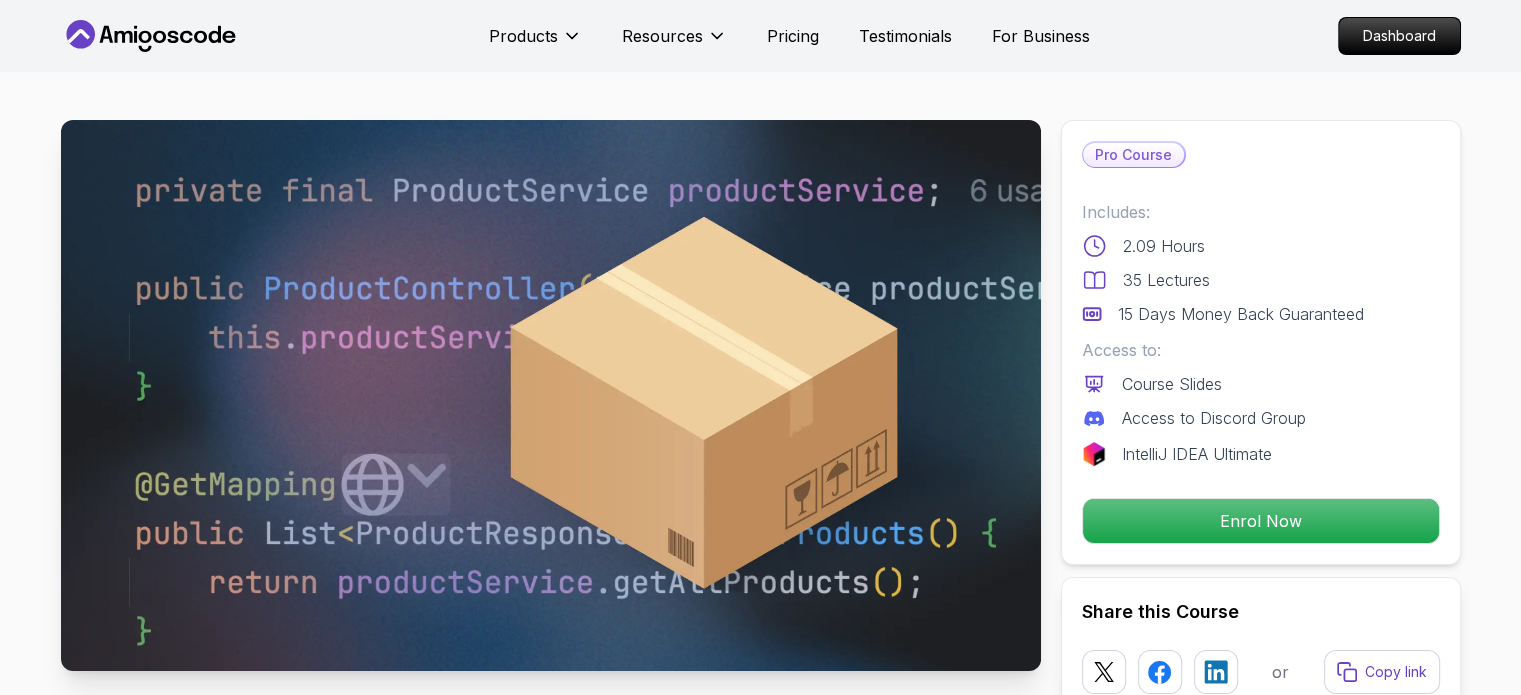 click 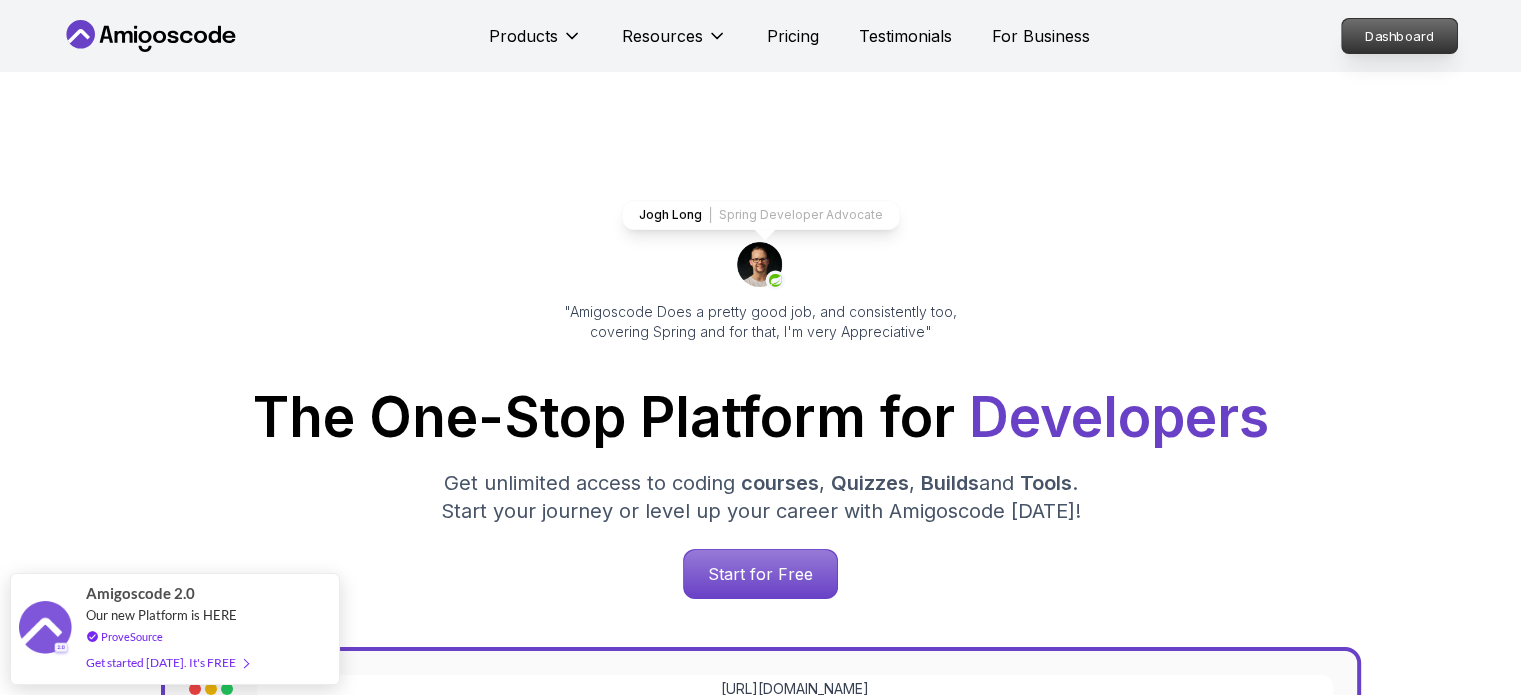 click on "Dashboard" at bounding box center [1399, 36] 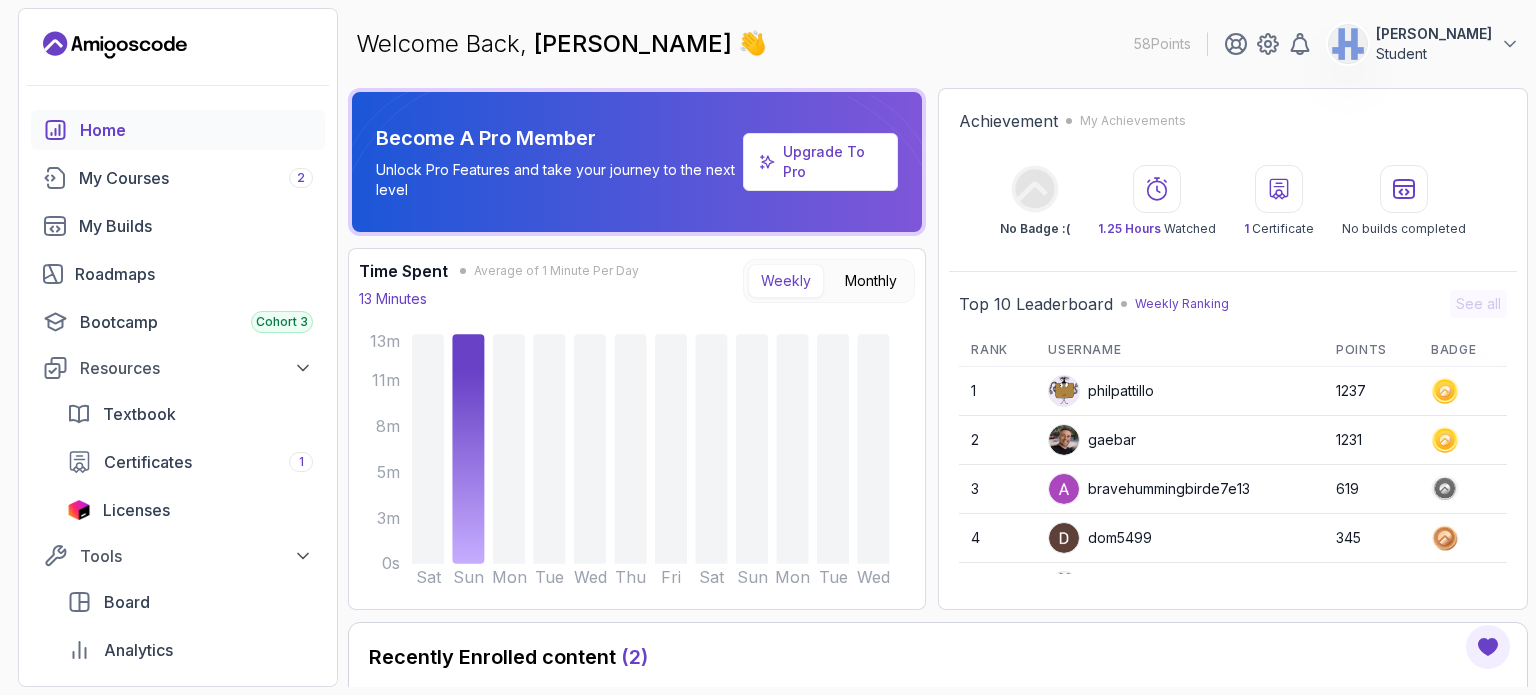 click on "Home My Courses 2 My Builds Roadmaps Bootcamp Cohort 3 Resources Textbook Certificates 1 Licenses Tools Board Analytics Feedback & Features" at bounding box center [178, 414] 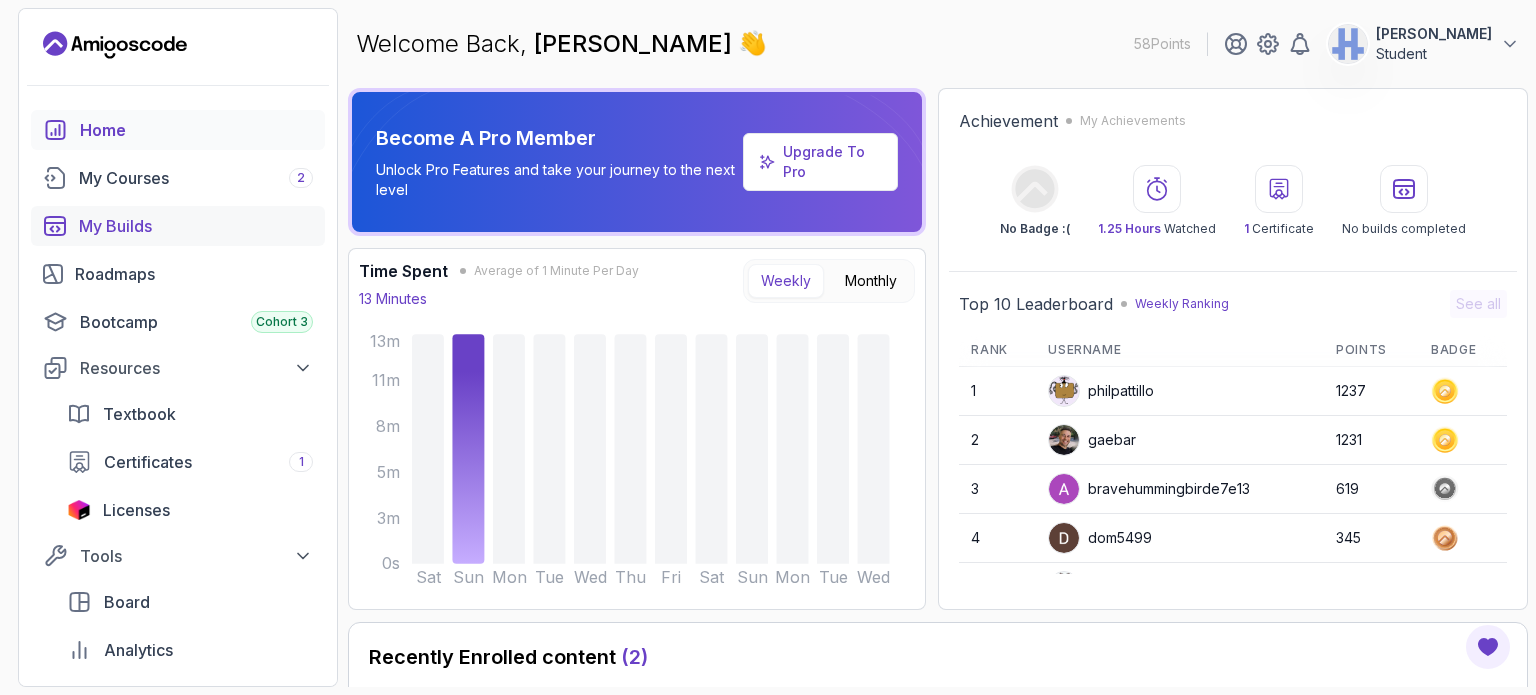 click on "My Builds" at bounding box center [196, 226] 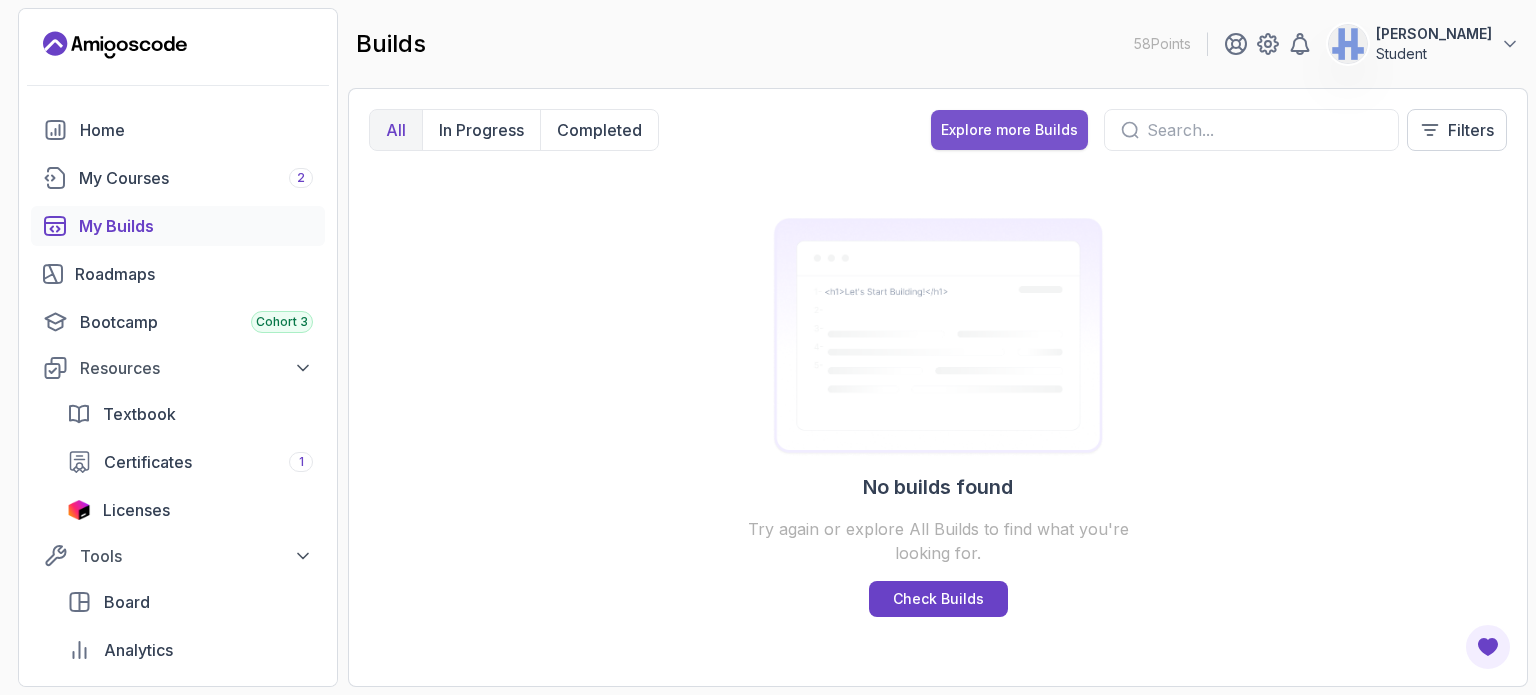 click on "Explore more Builds" at bounding box center [1009, 130] 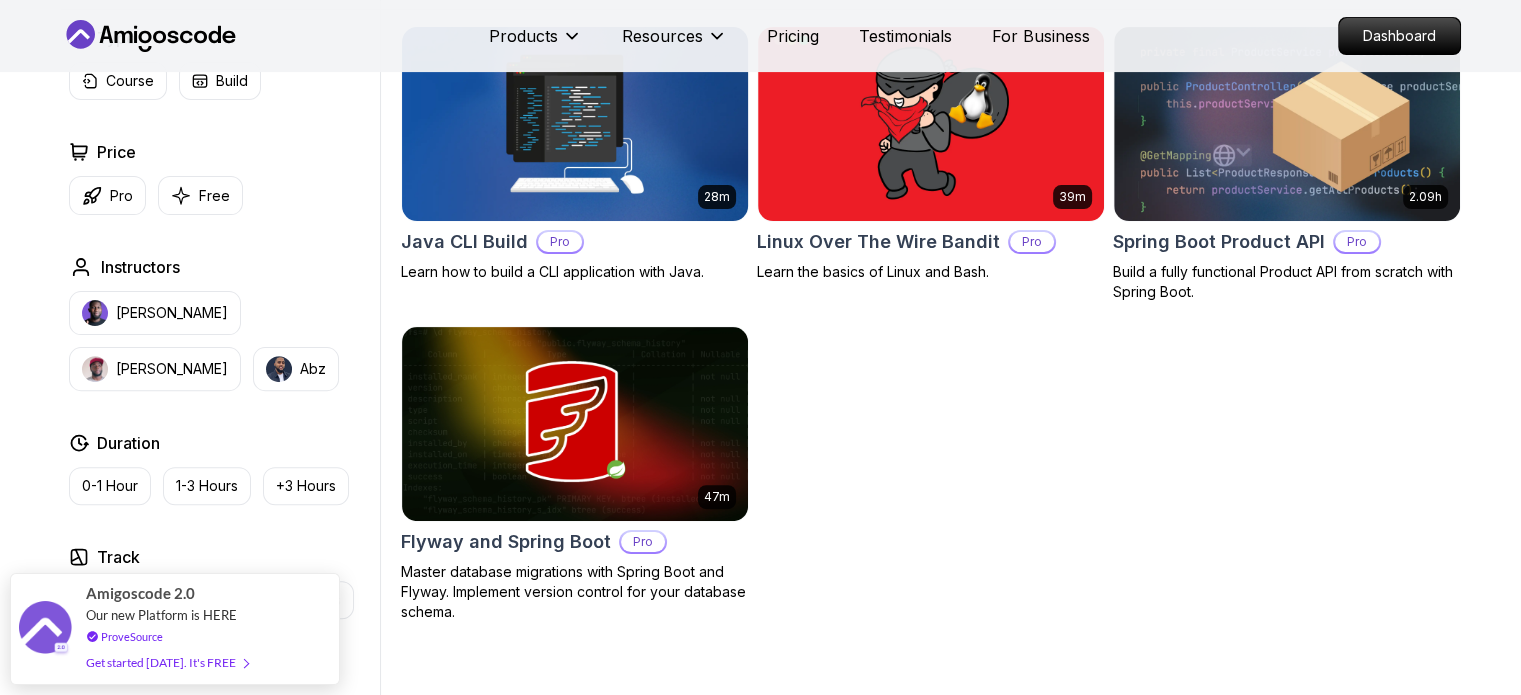 scroll, scrollTop: 500, scrollLeft: 0, axis: vertical 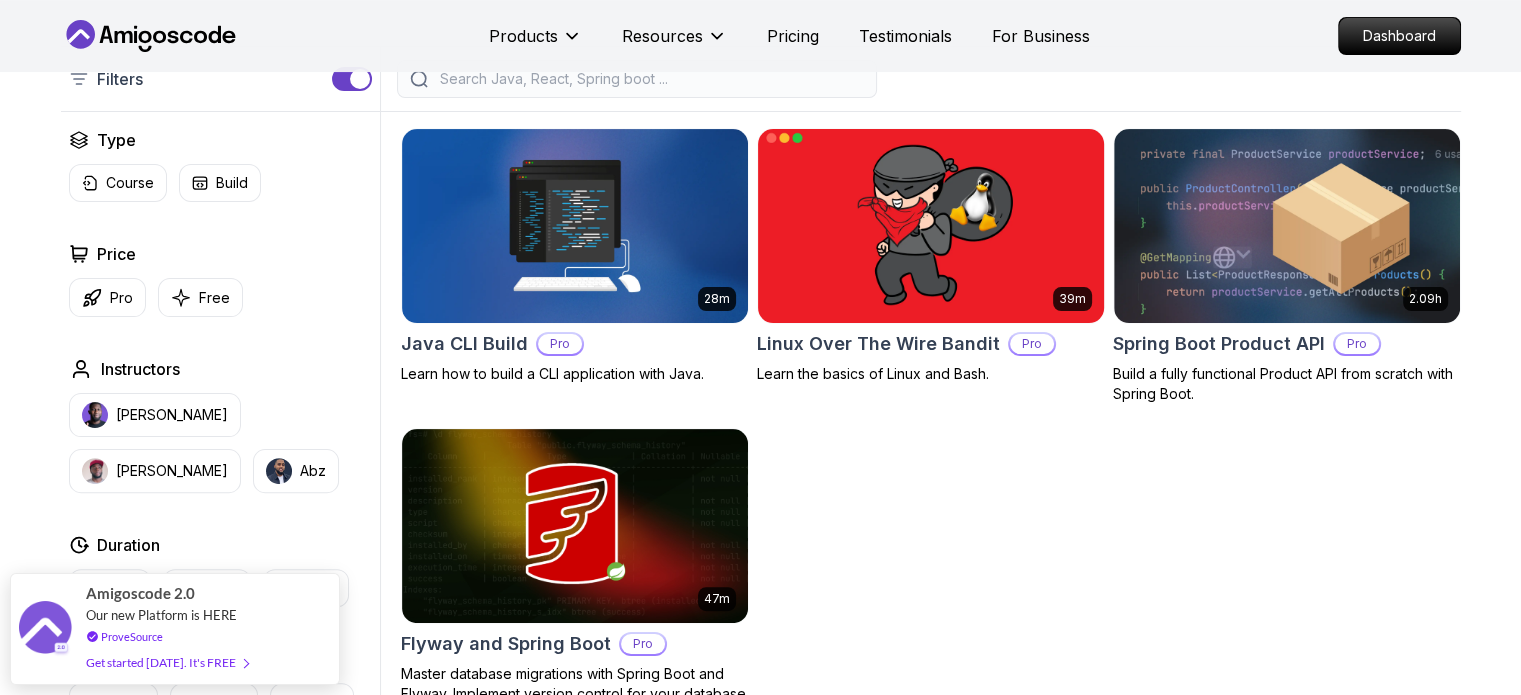 click at bounding box center [930, 225] 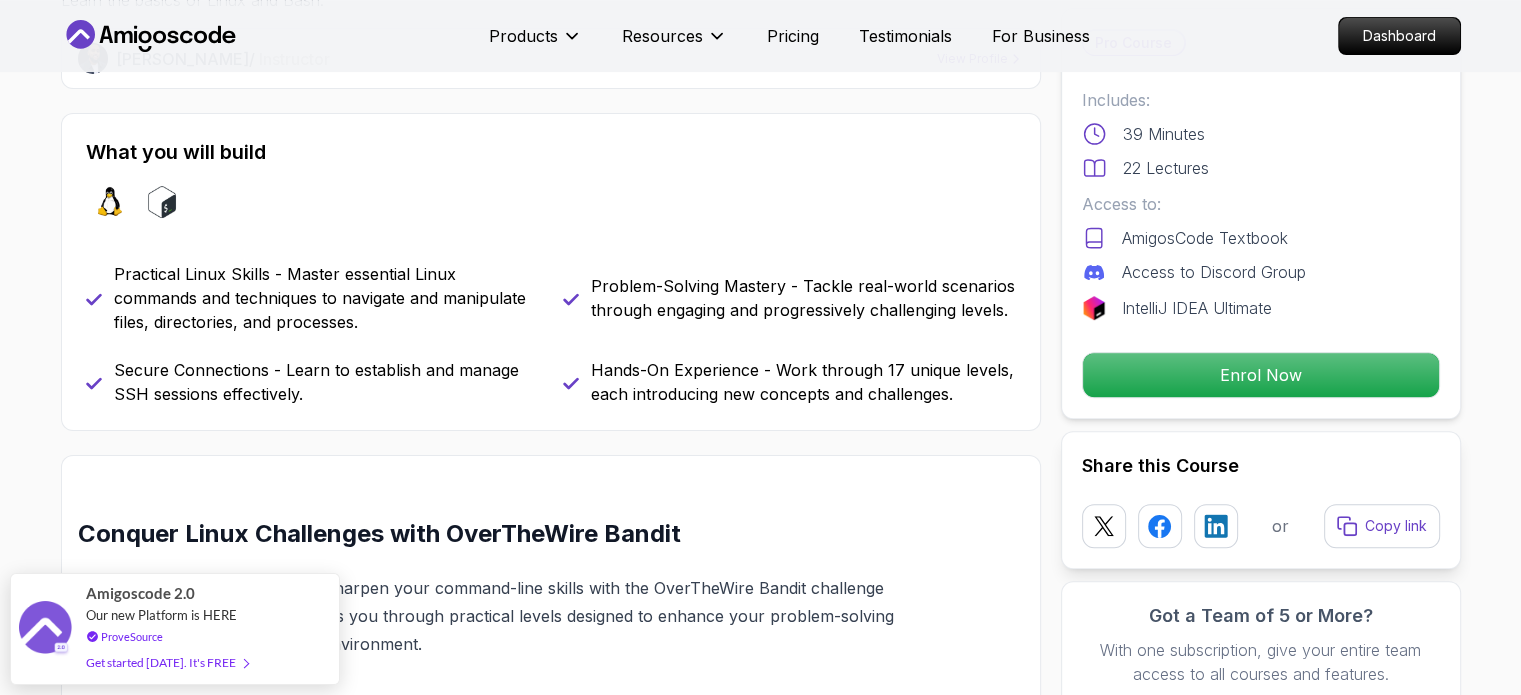 scroll, scrollTop: 800, scrollLeft: 0, axis: vertical 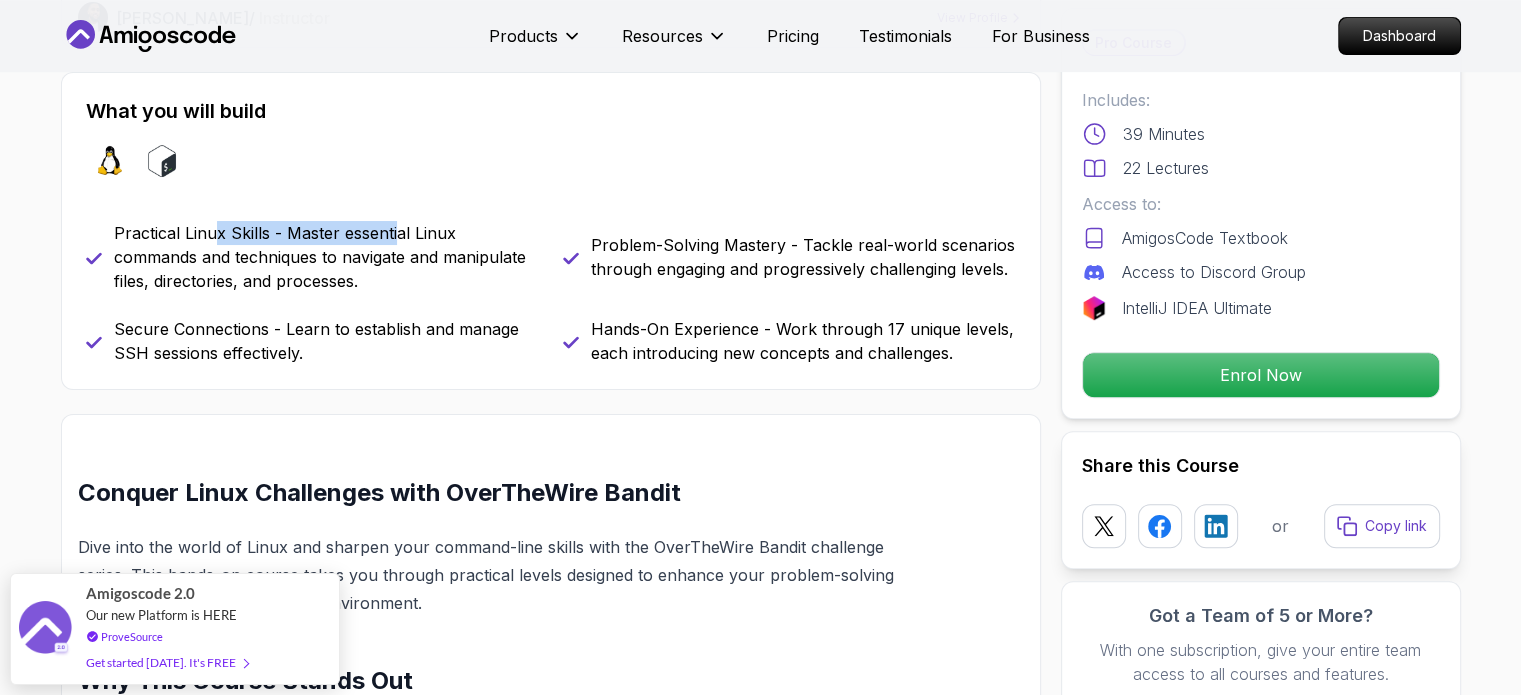 drag, startPoint x: 218, startPoint y: 234, endPoint x: 395, endPoint y: 207, distance: 179.04749 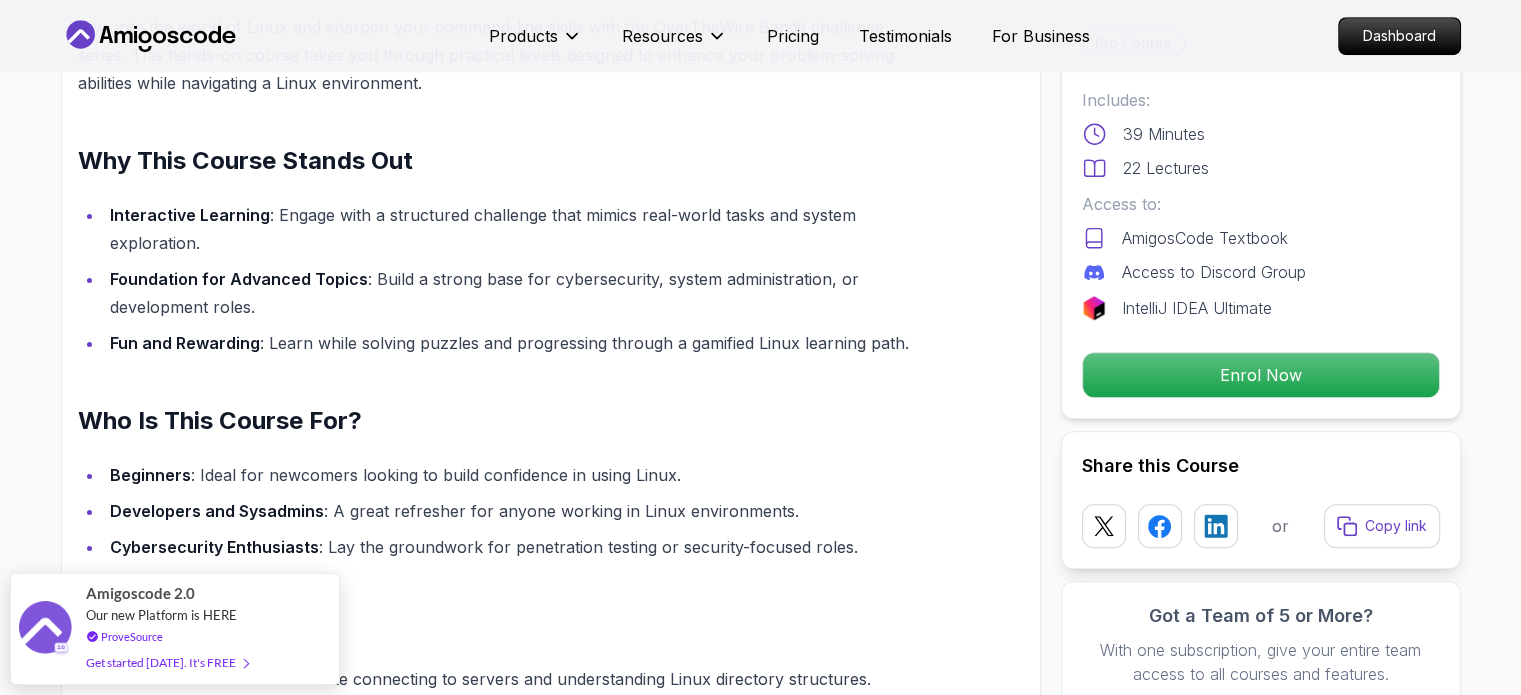 scroll, scrollTop: 1500, scrollLeft: 0, axis: vertical 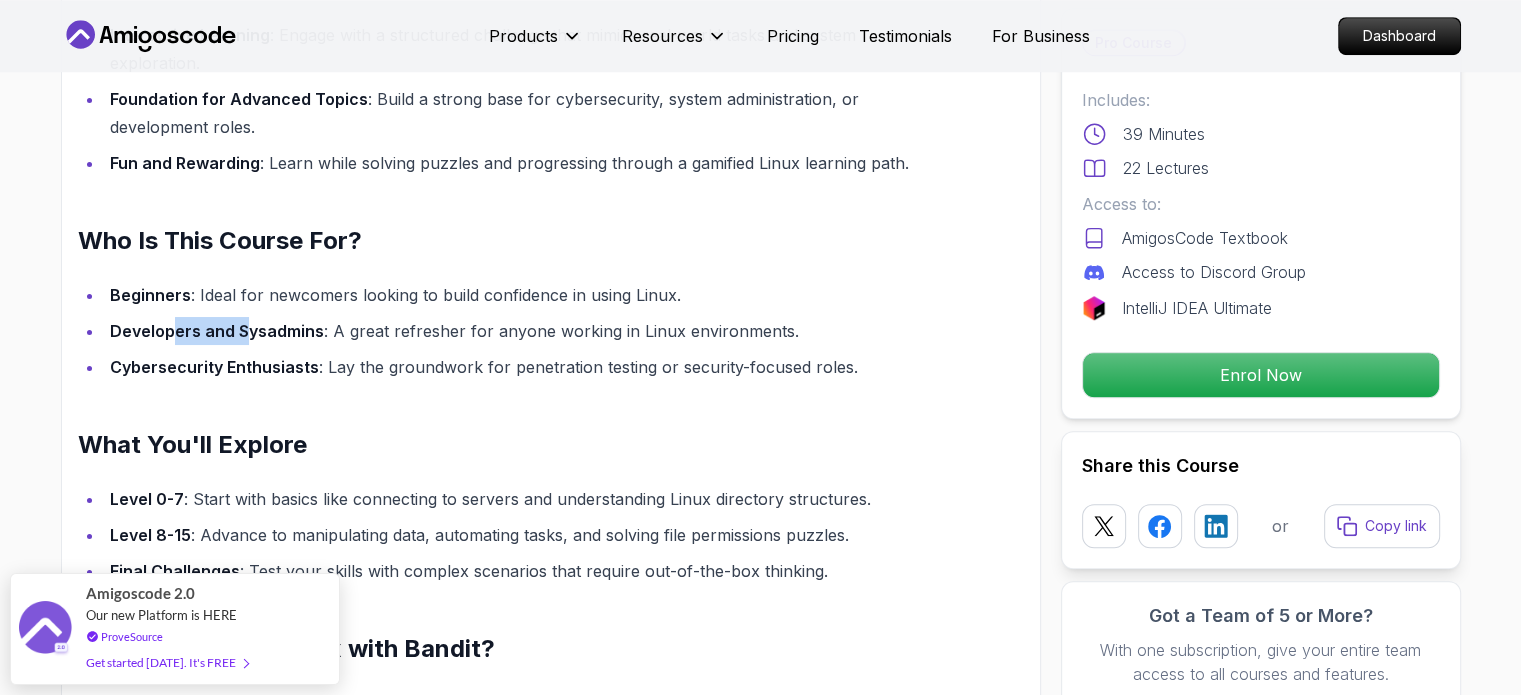drag, startPoint x: 173, startPoint y: 322, endPoint x: 249, endPoint y: 331, distance: 76.53104 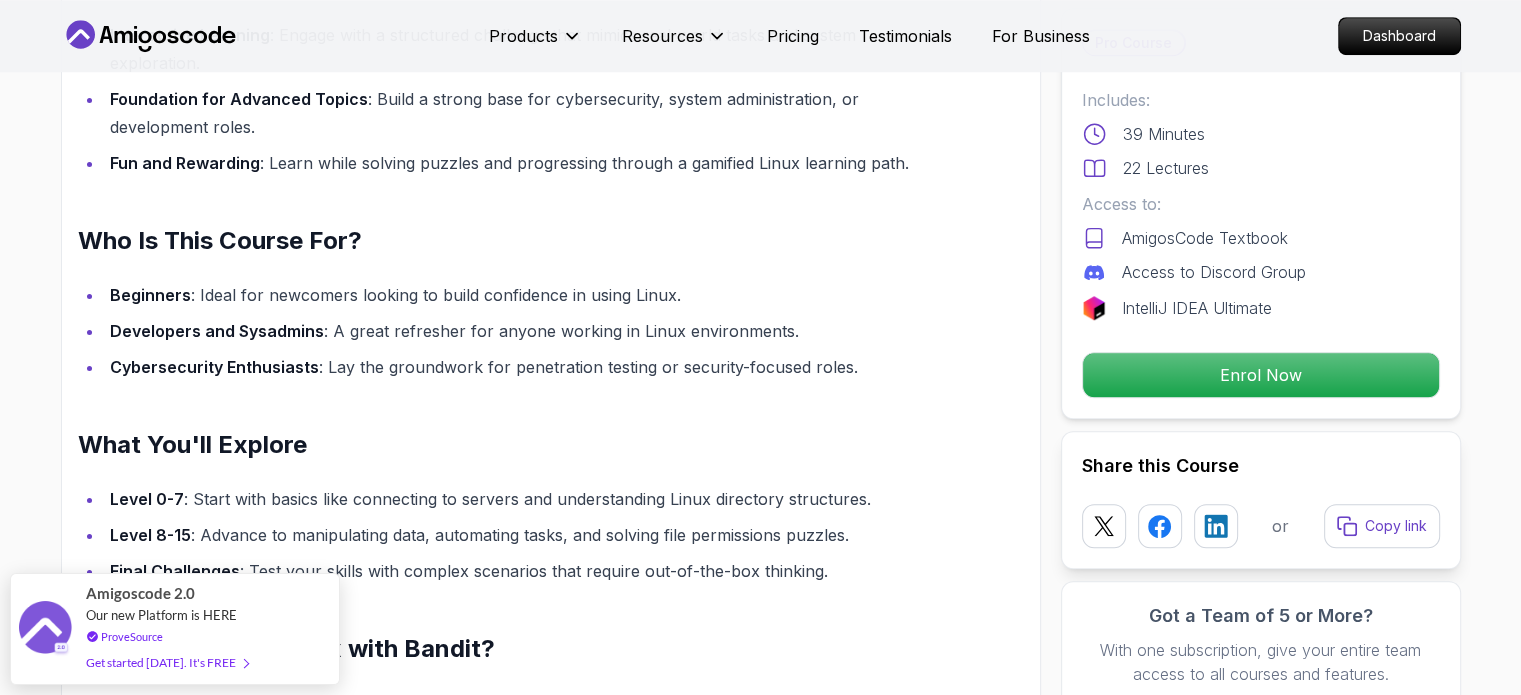 click on "Developers and Sysadmins" at bounding box center (217, 331) 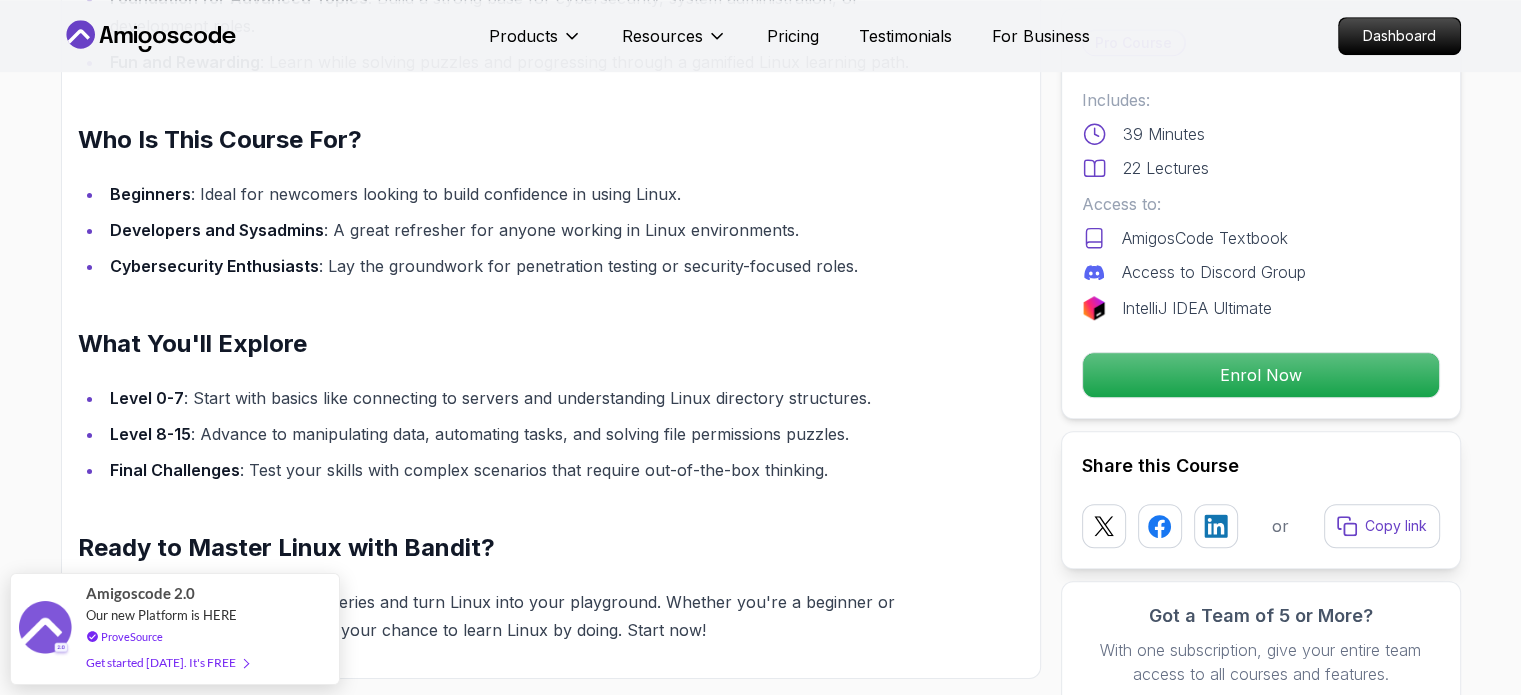 scroll, scrollTop: 1700, scrollLeft: 0, axis: vertical 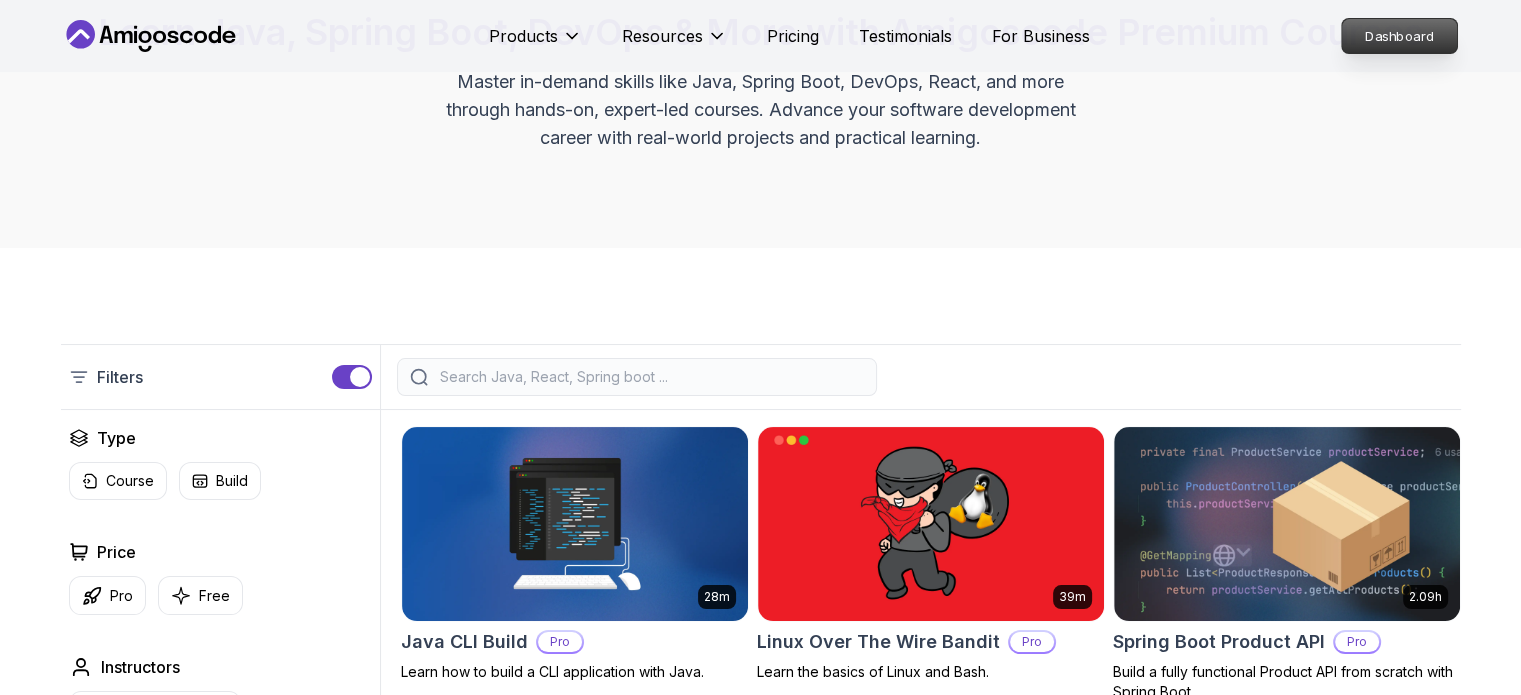 click on "Dashboard" at bounding box center [1399, 36] 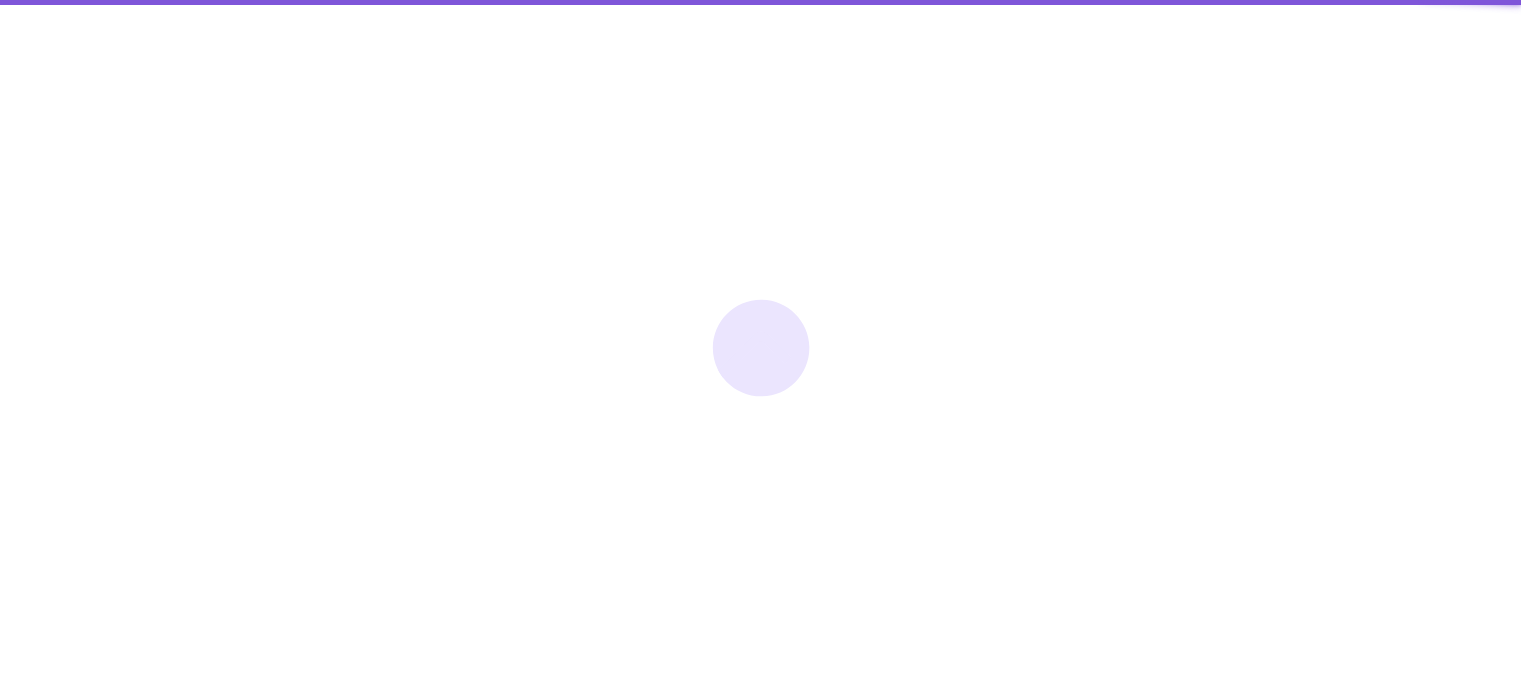 scroll, scrollTop: 0, scrollLeft: 0, axis: both 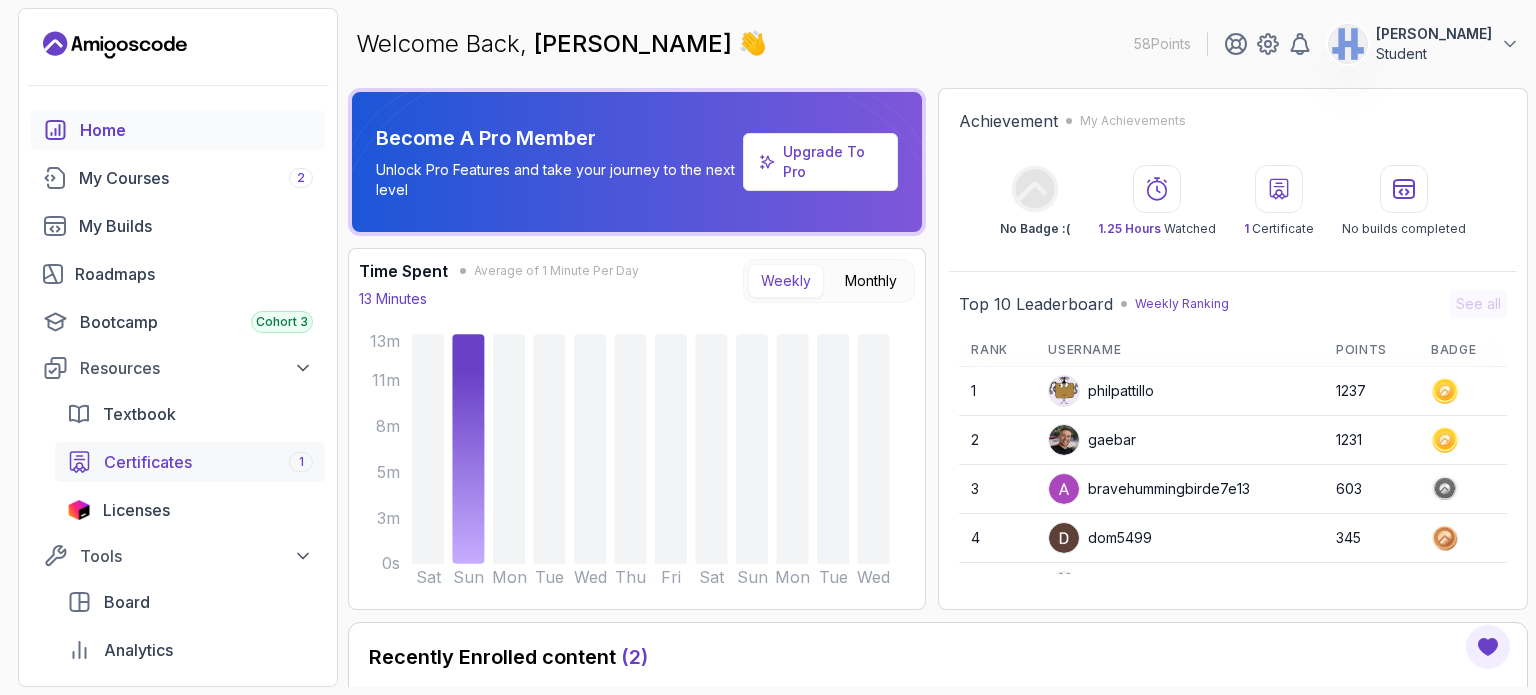click on "Certificates 1" at bounding box center [190, 462] 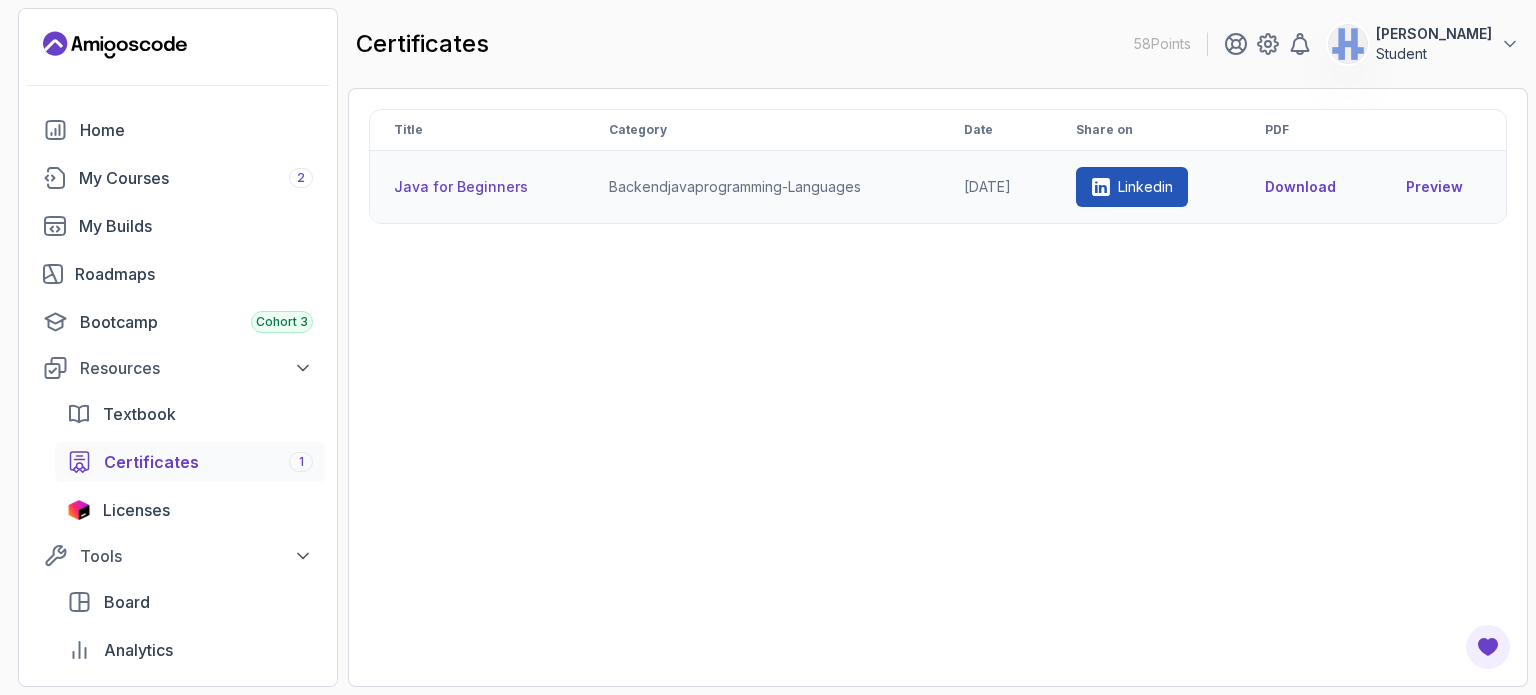 click on "Preview" at bounding box center [1444, 187] 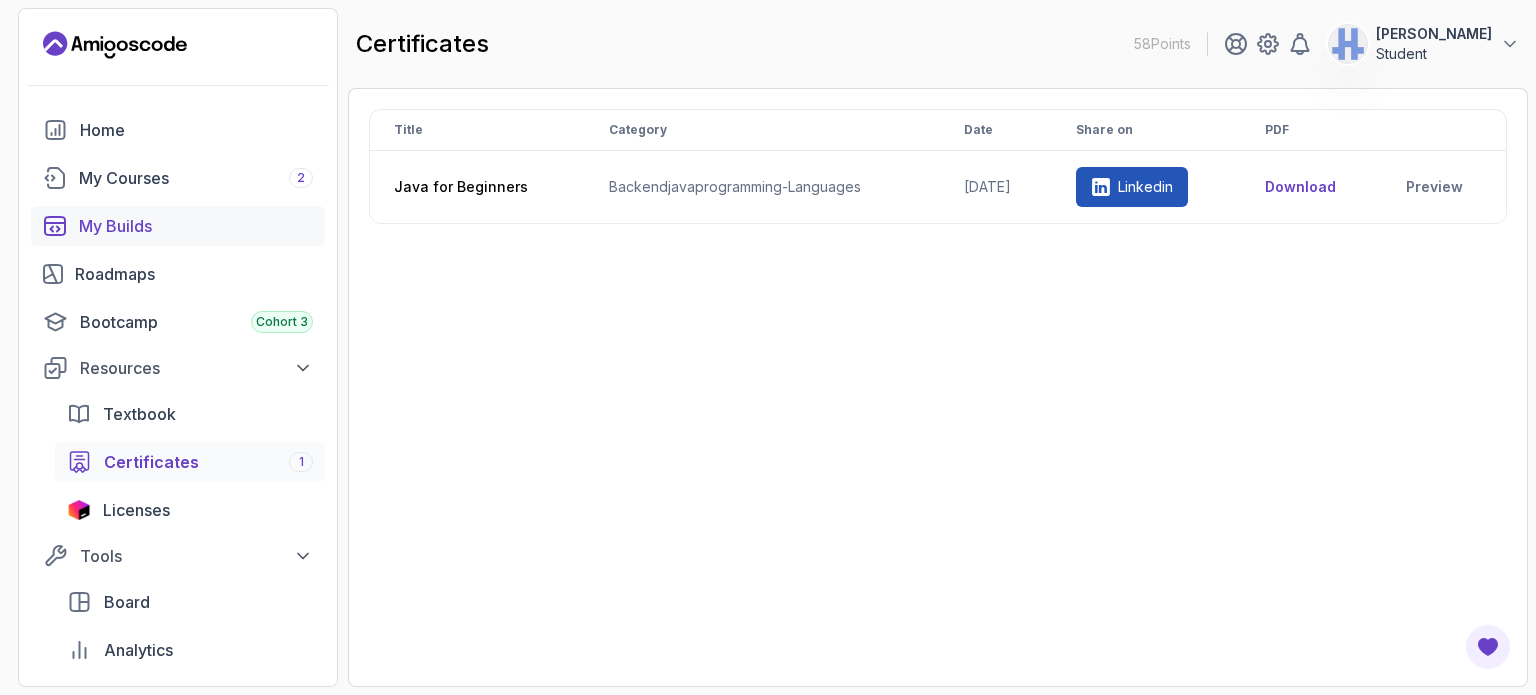 click on "My Builds" at bounding box center (178, 226) 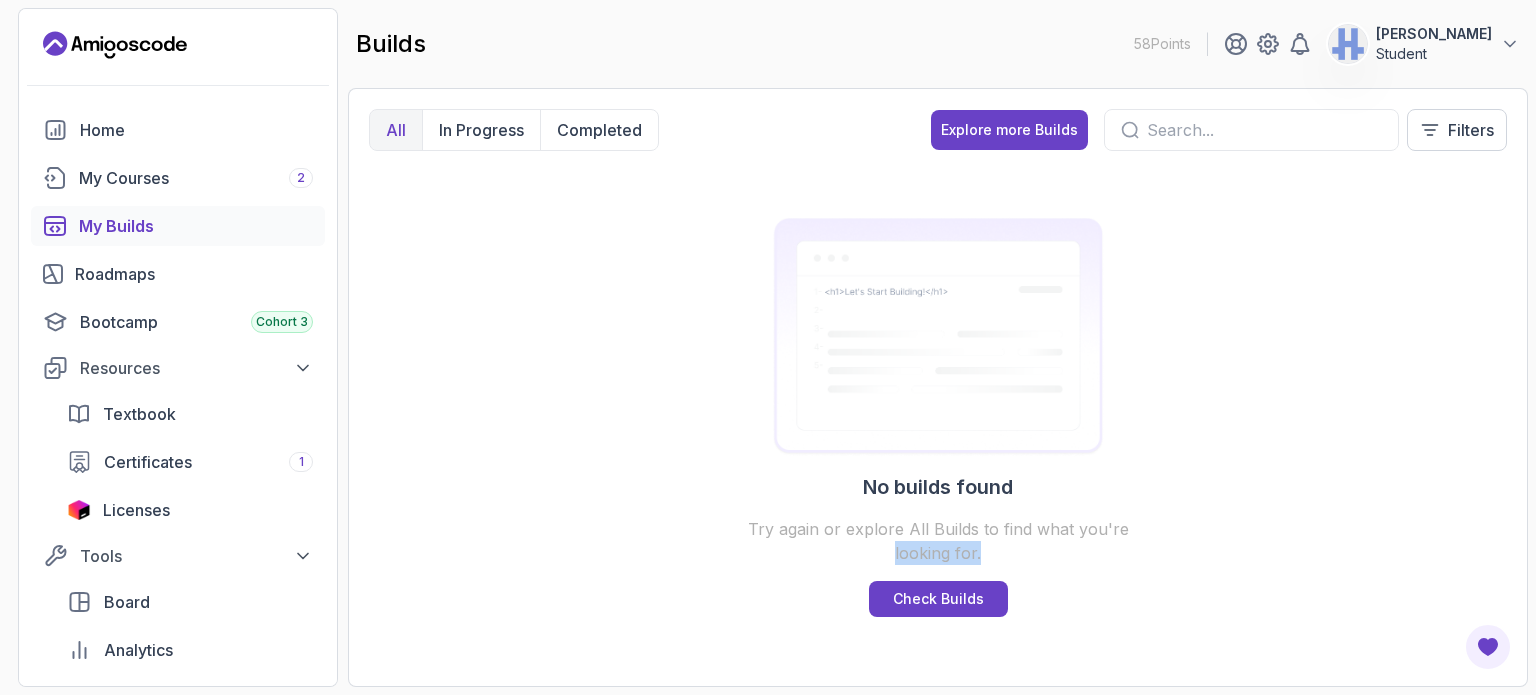 drag, startPoint x: 844, startPoint y: 547, endPoint x: 1059, endPoint y: 549, distance: 215.00931 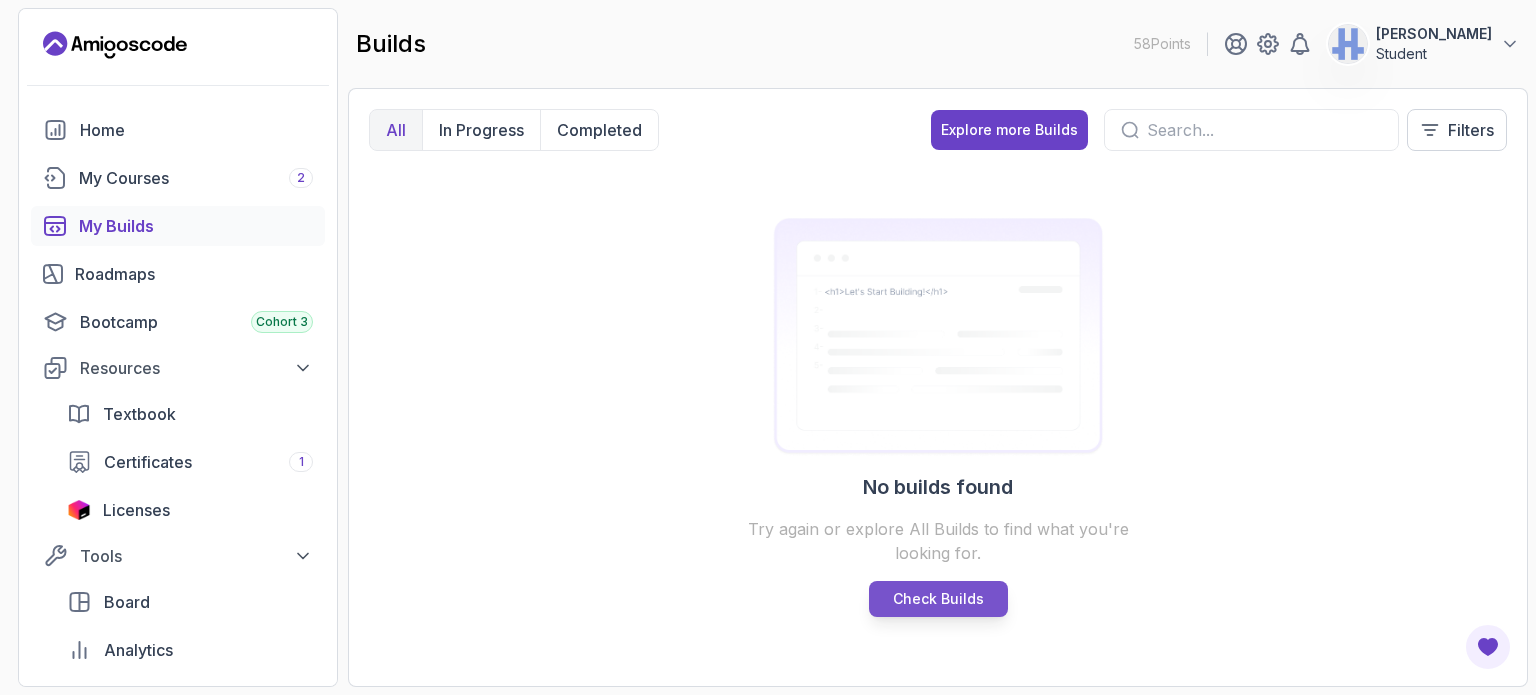 drag, startPoint x: 1018, startPoint y: 596, endPoint x: 976, endPoint y: 595, distance: 42.0119 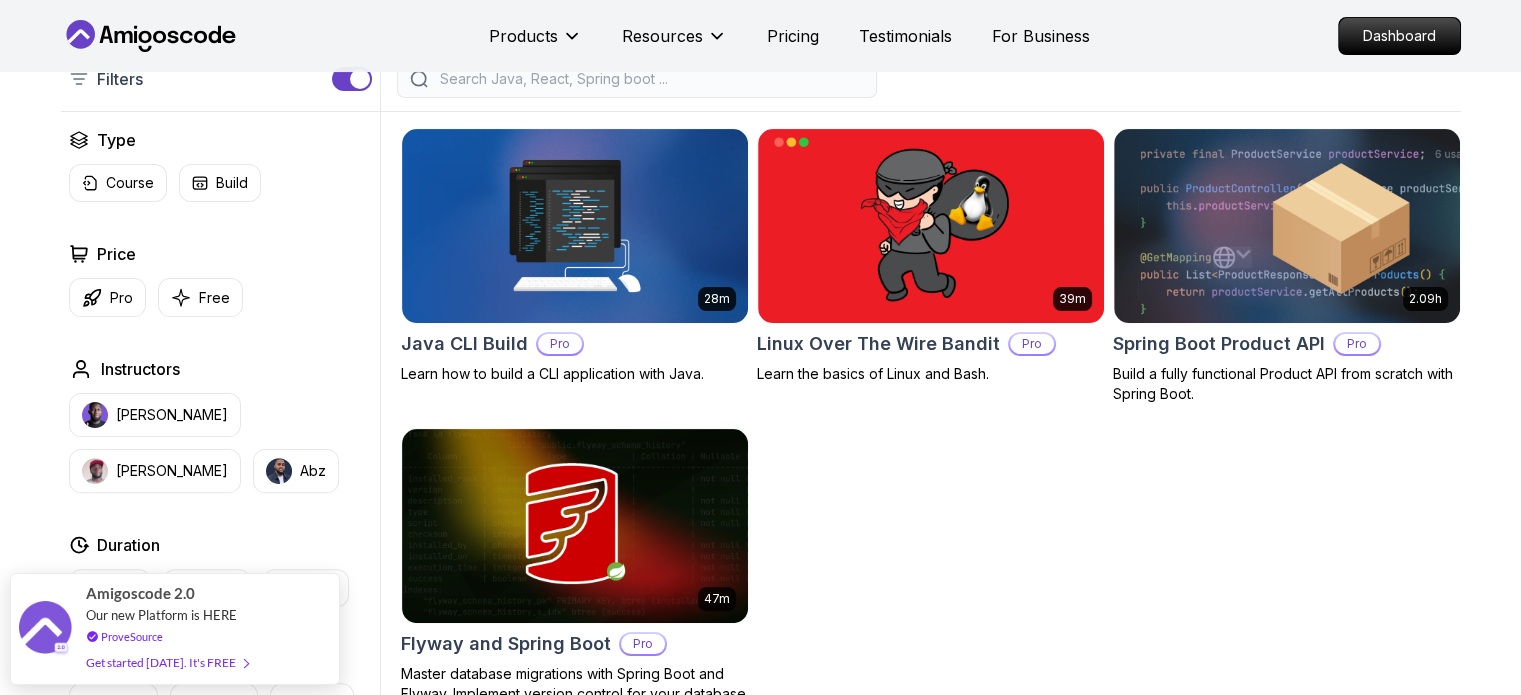 scroll, scrollTop: 600, scrollLeft: 0, axis: vertical 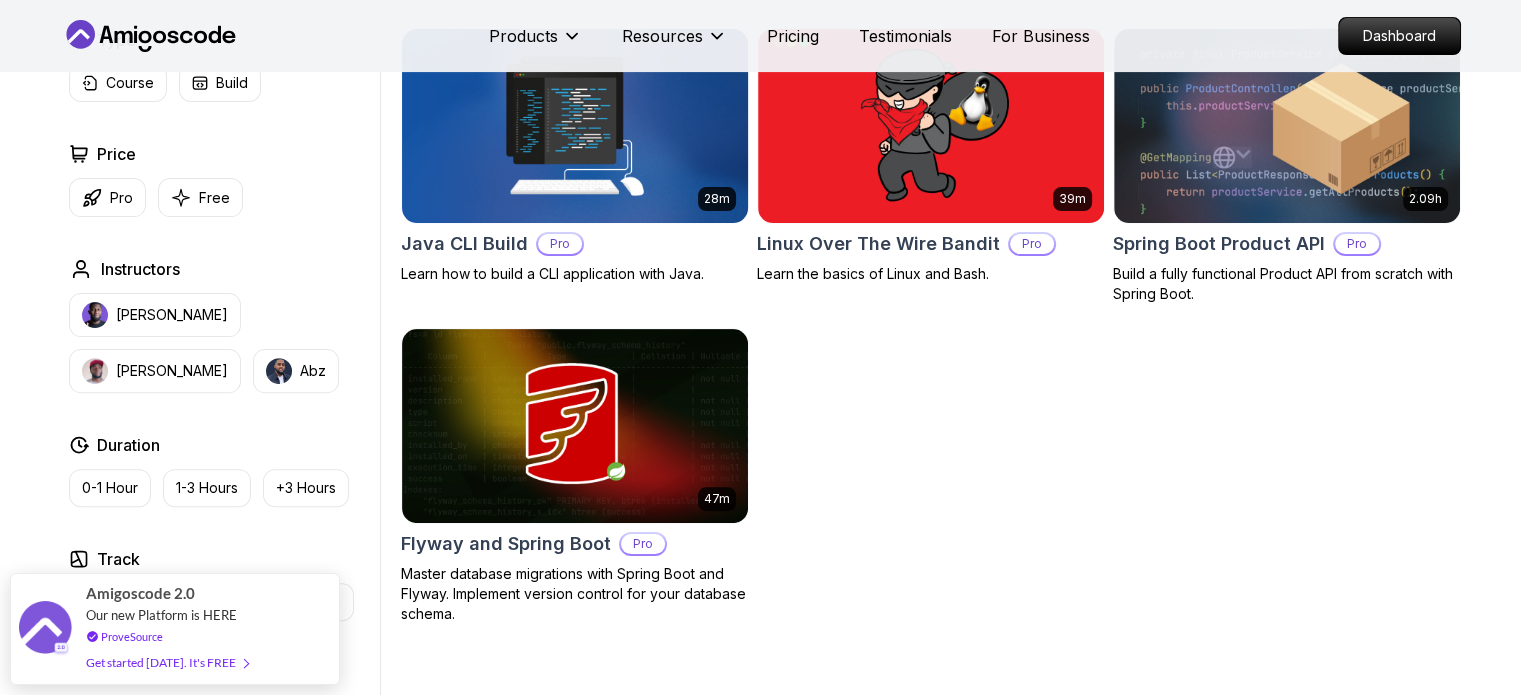 click at bounding box center [574, 125] 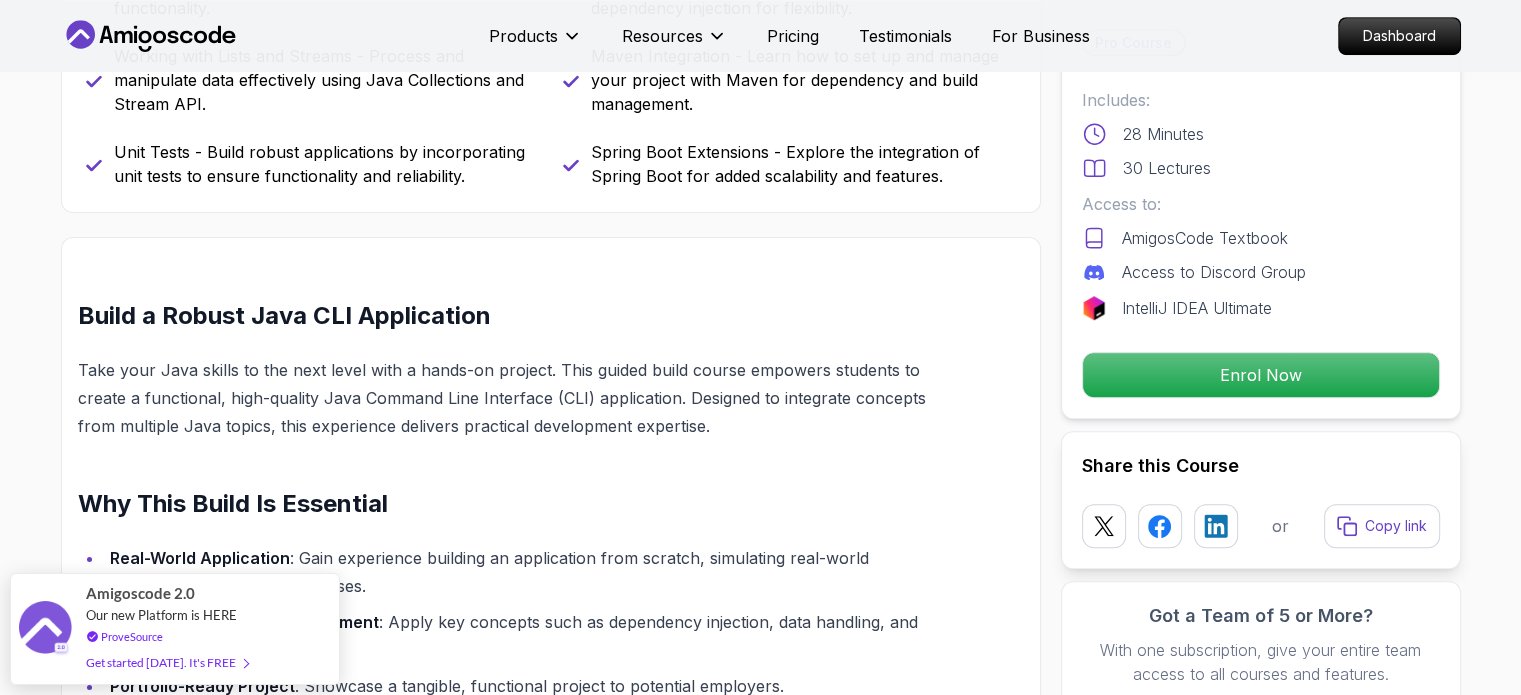 scroll, scrollTop: 1200, scrollLeft: 0, axis: vertical 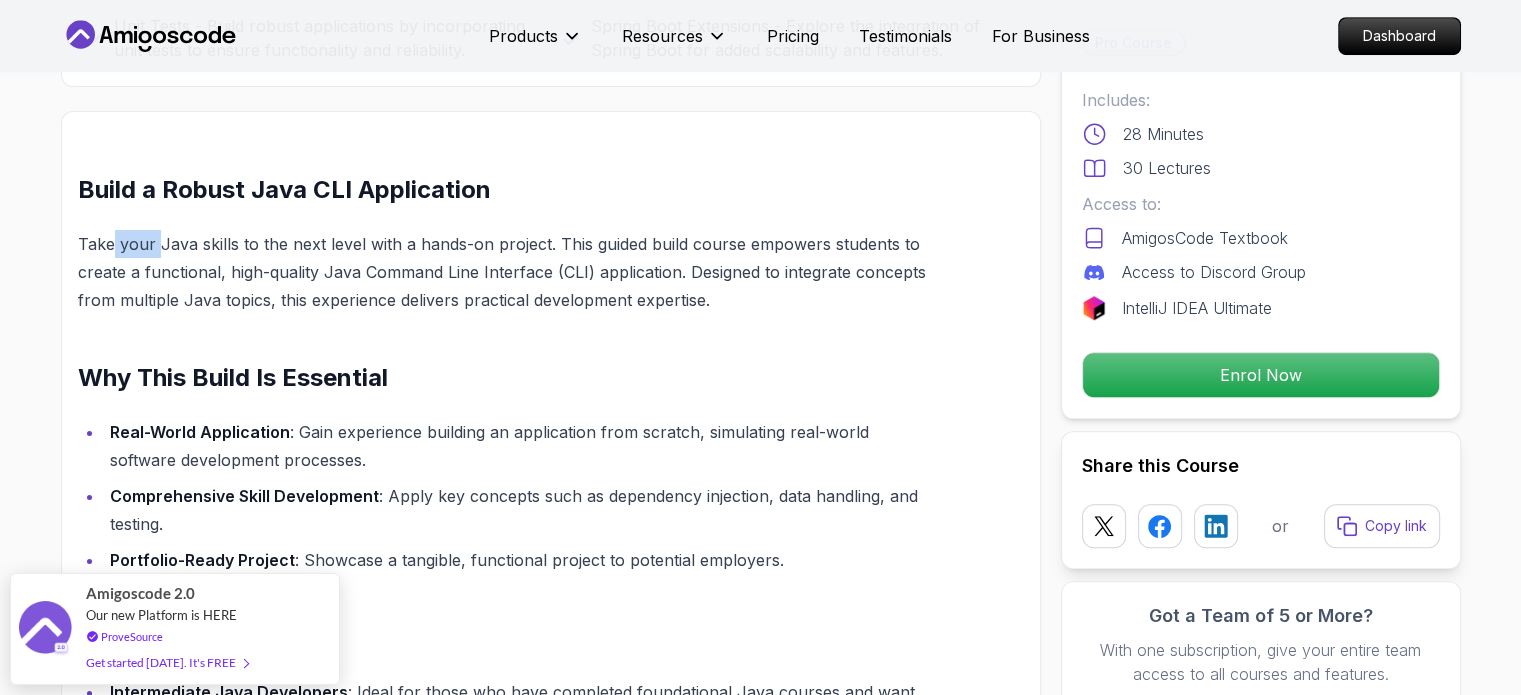 drag, startPoint x: 112, startPoint y: 238, endPoint x: 153, endPoint y: 246, distance: 41.773197 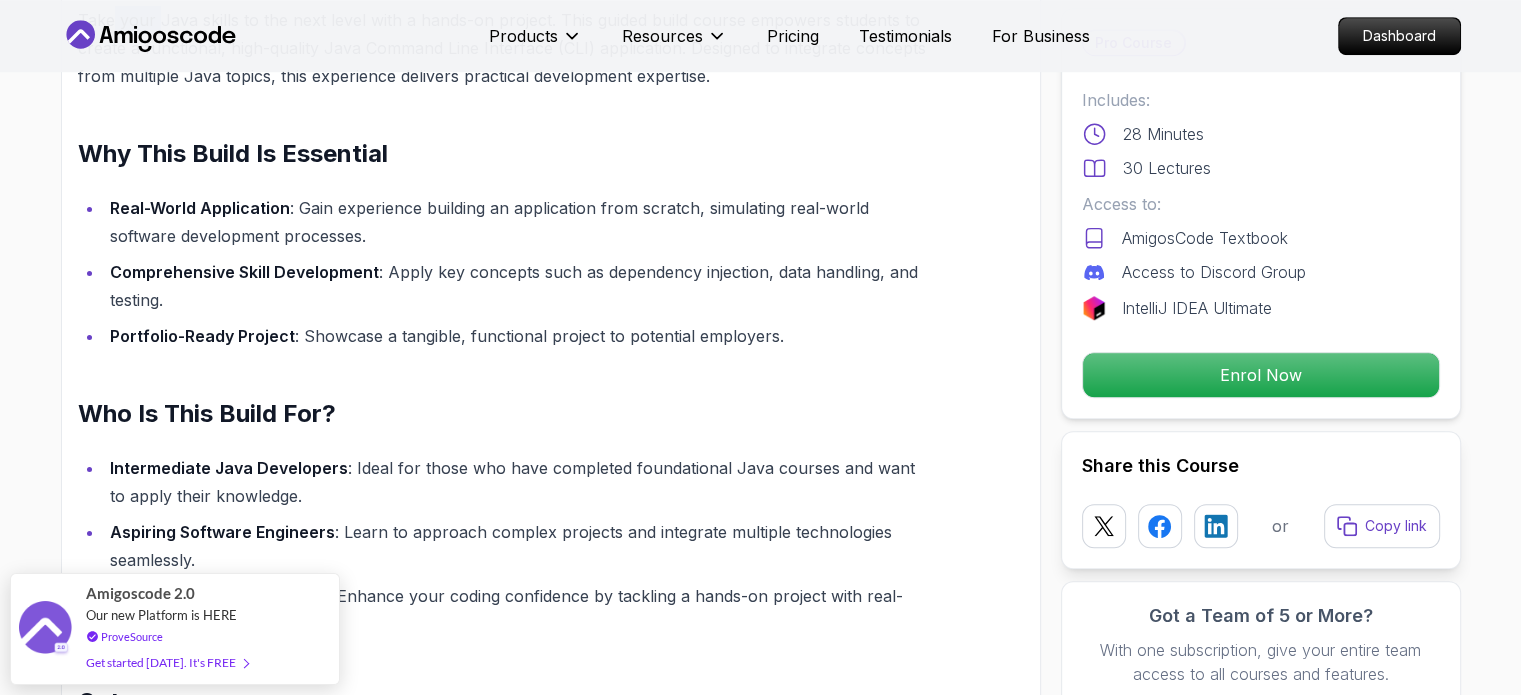 scroll, scrollTop: 1600, scrollLeft: 0, axis: vertical 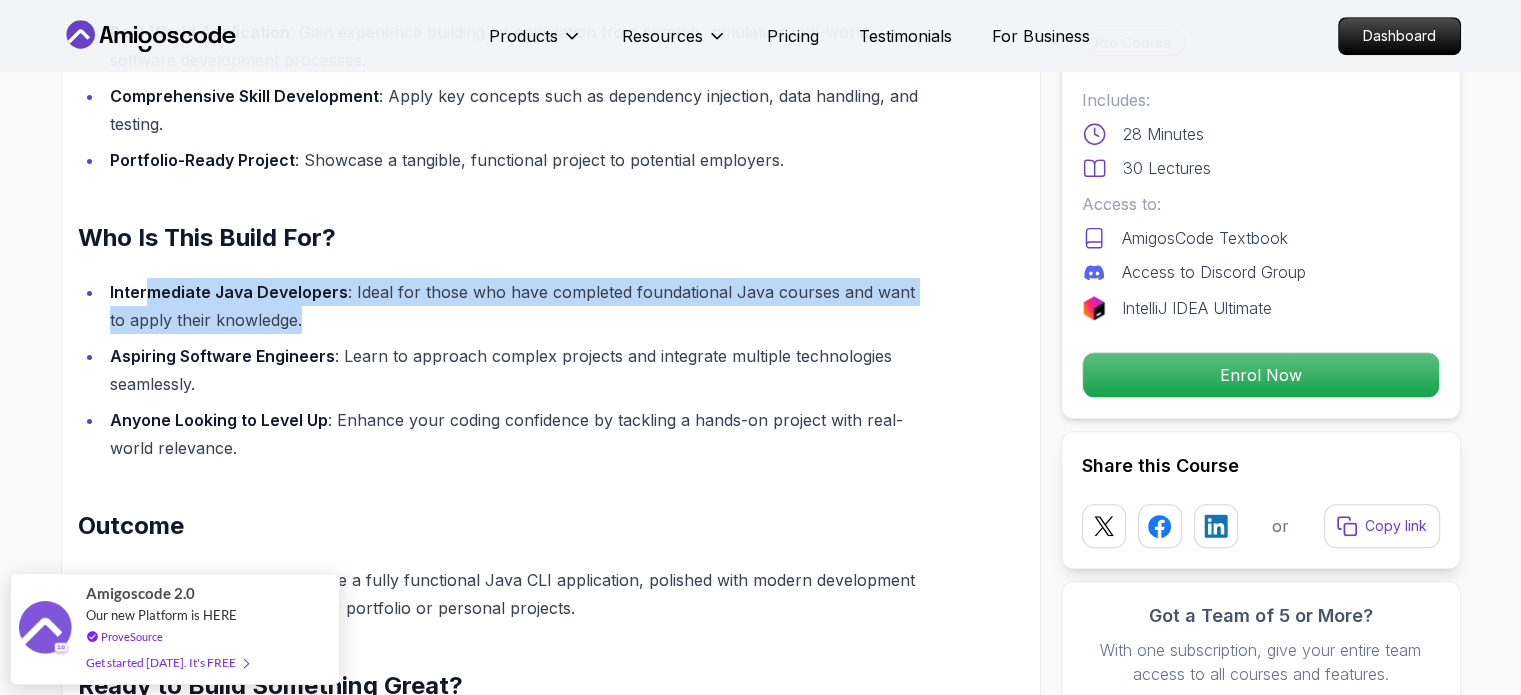 drag, startPoint x: 148, startPoint y: 298, endPoint x: 611, endPoint y: 291, distance: 463.05292 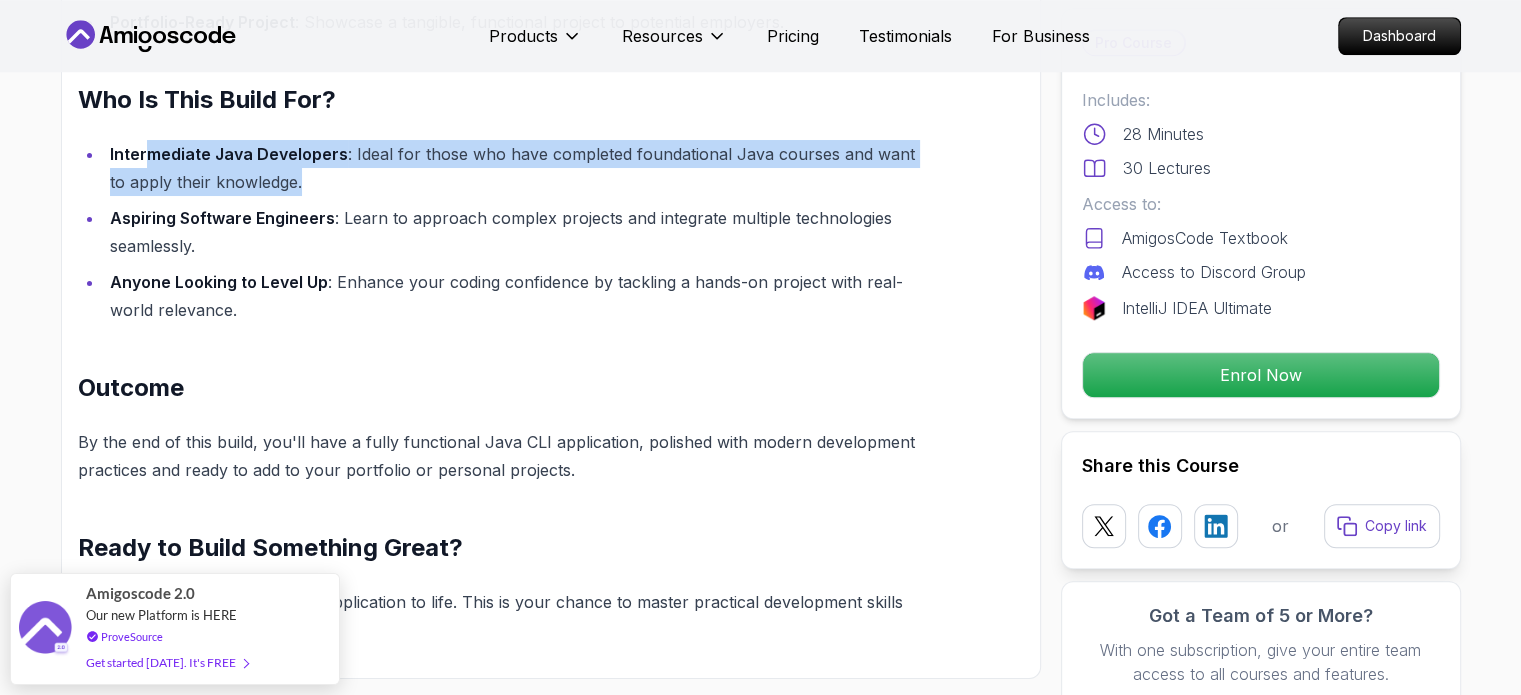 scroll, scrollTop: 1900, scrollLeft: 0, axis: vertical 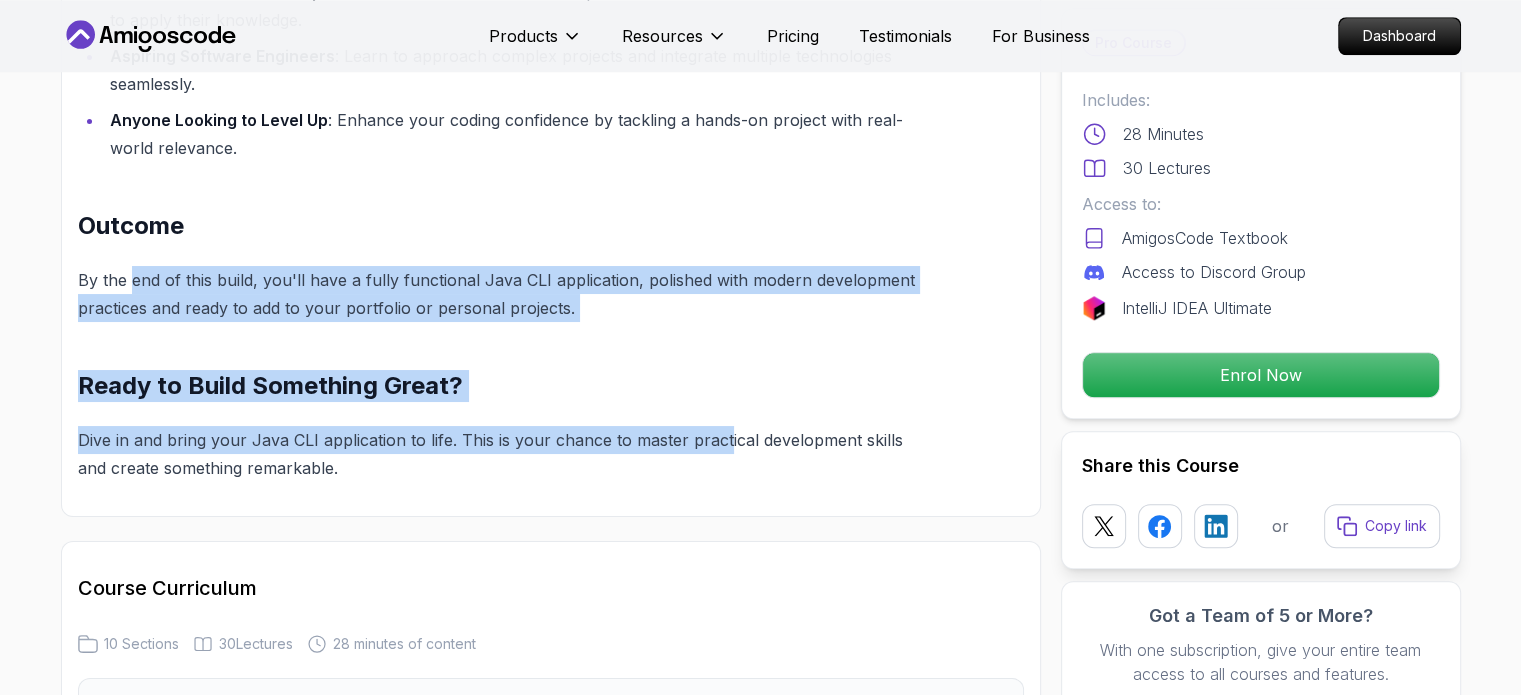 drag, startPoint x: 129, startPoint y: 288, endPoint x: 720, endPoint y: 411, distance: 603.6638 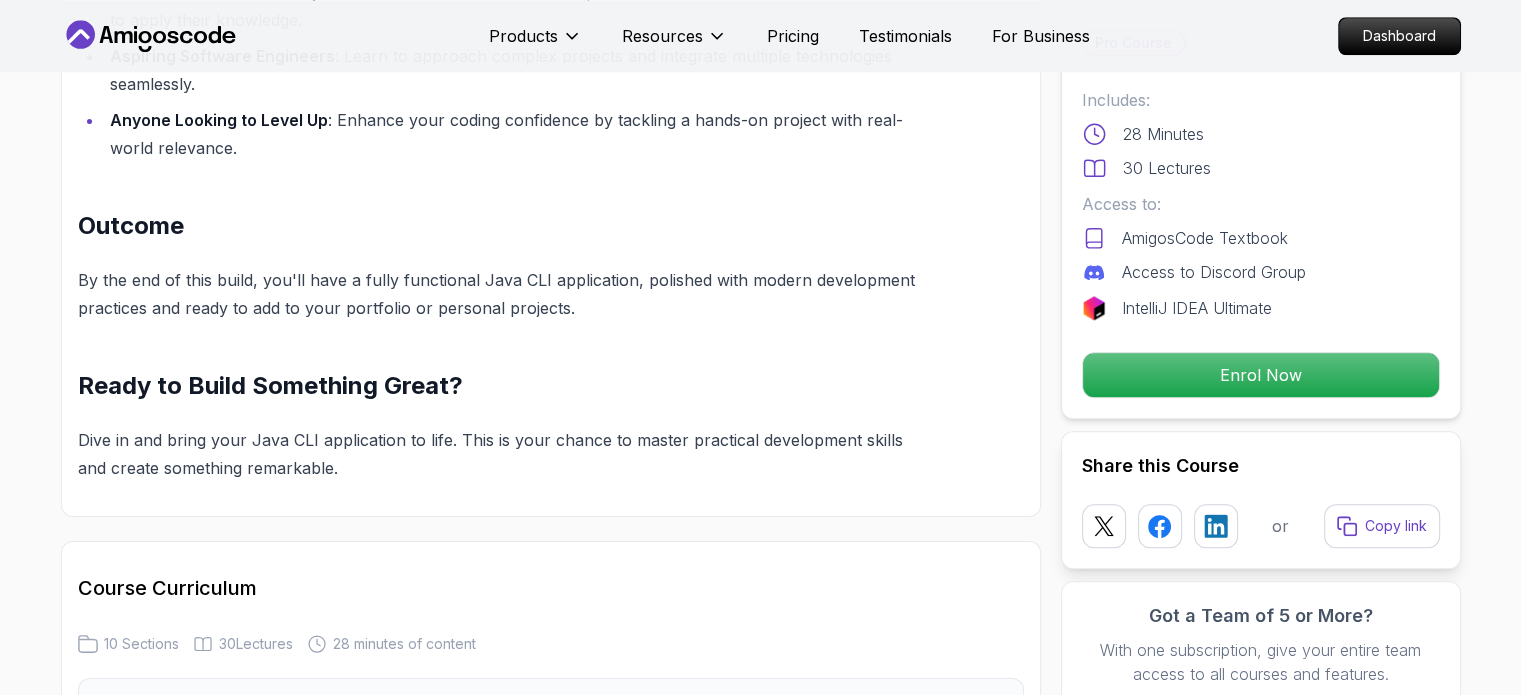 drag, startPoint x: 724, startPoint y: 203, endPoint x: 723, endPoint y: 223, distance: 20.024984 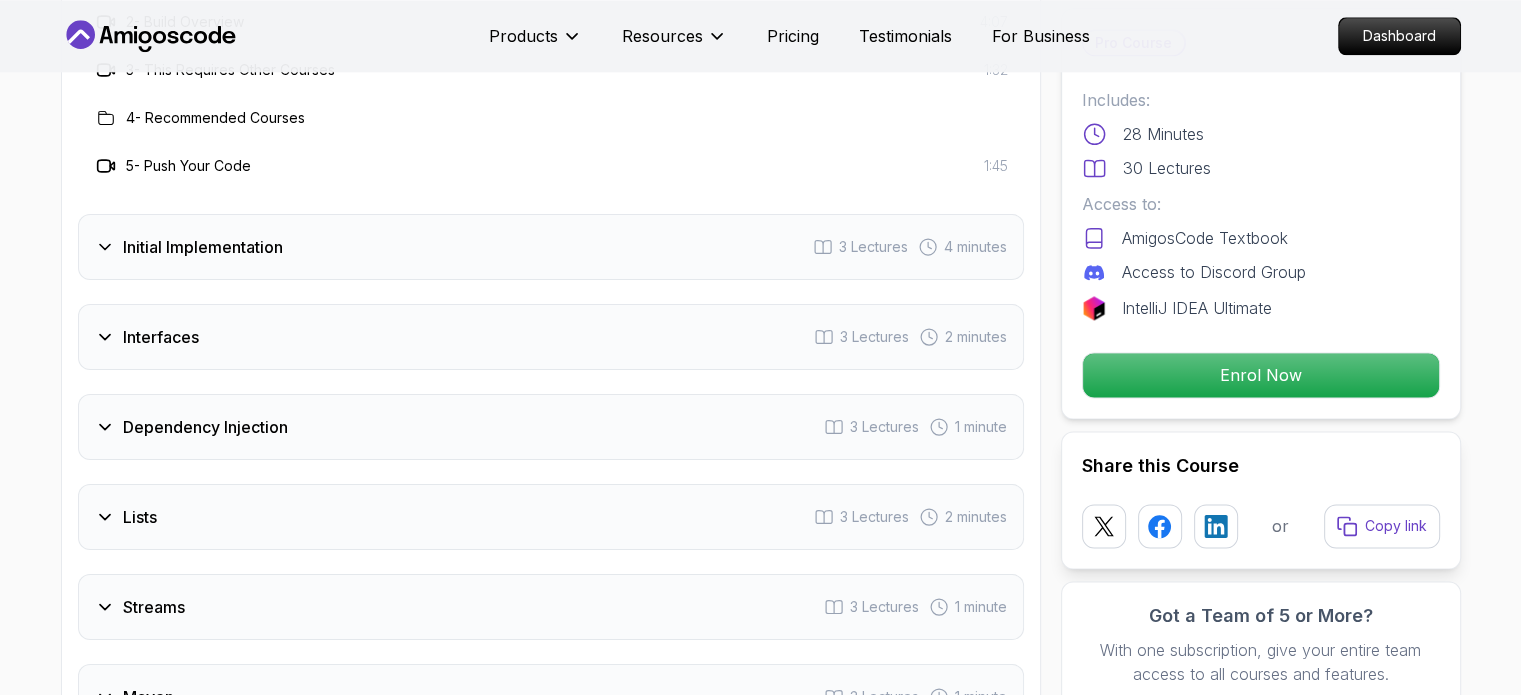 scroll, scrollTop: 2700, scrollLeft: 0, axis: vertical 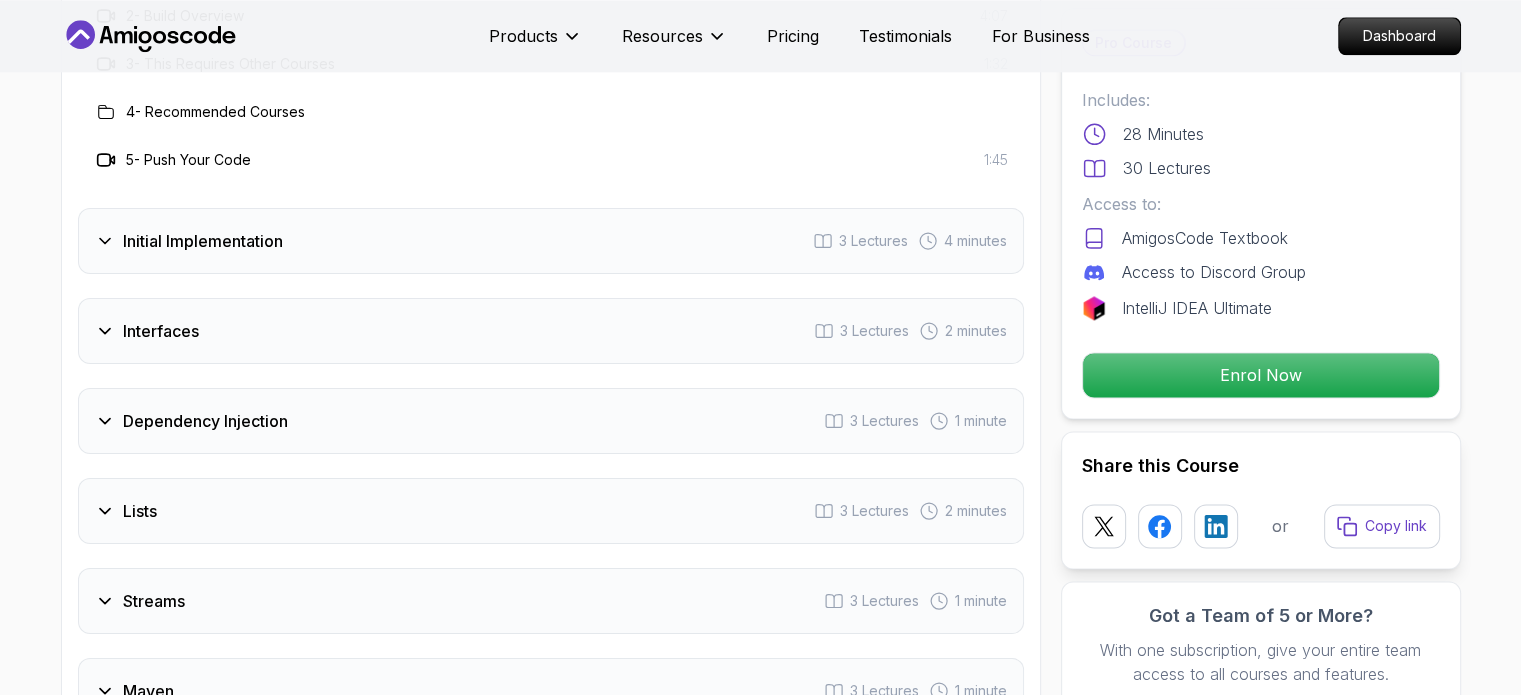 click on "Initial Implementation 3   Lectures     4 minutes" at bounding box center (551, 241) 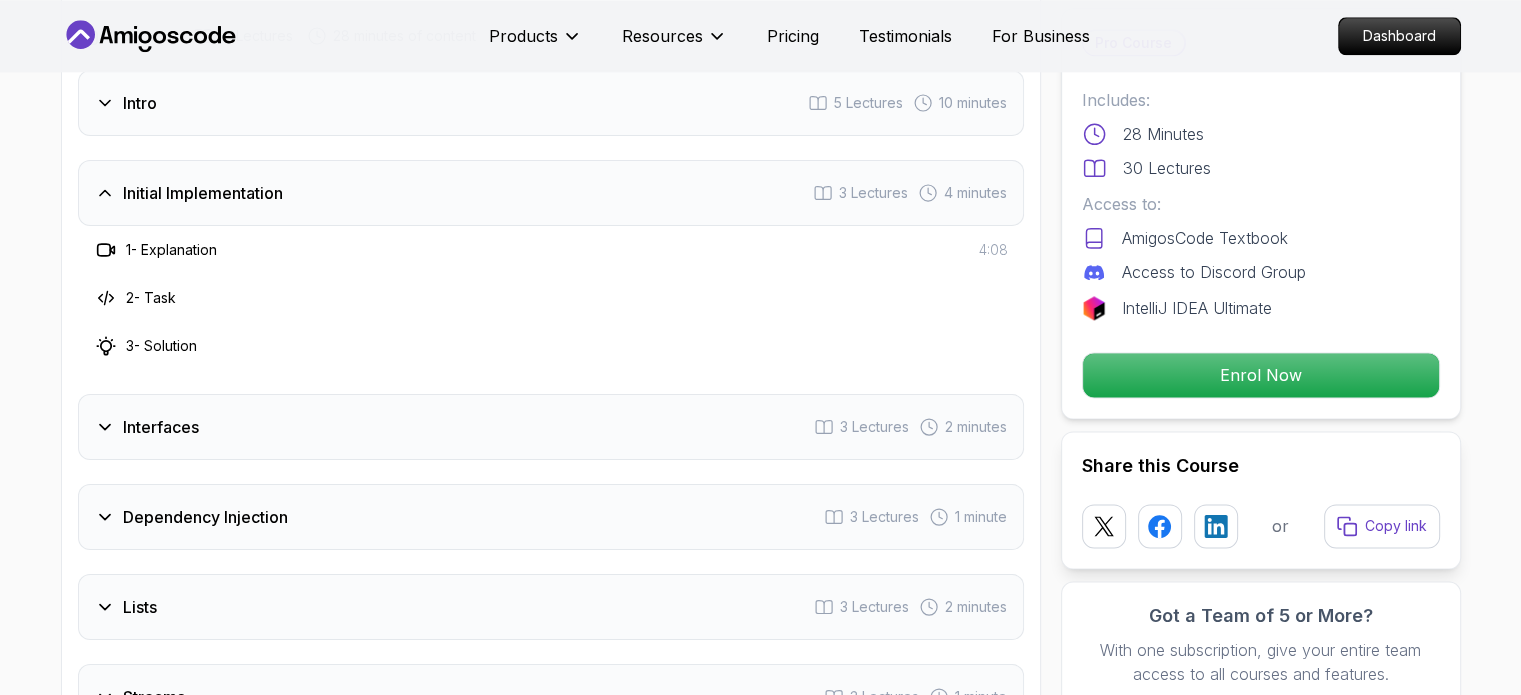 scroll, scrollTop: 2500, scrollLeft: 0, axis: vertical 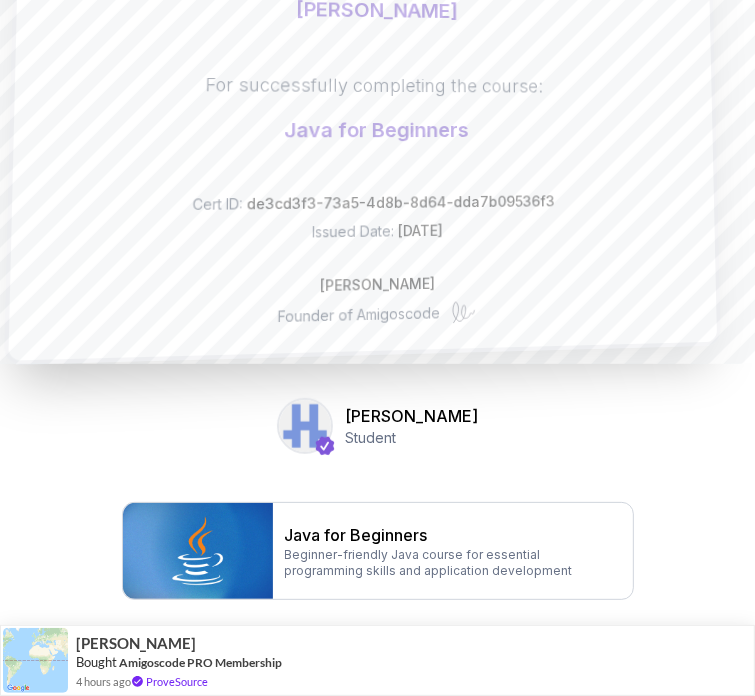 click on "Certificate This certificate is proudly presented to: [PERSON_NAME] For successfully completing the course: Java for Beginners Cert ID:   de3cd3f3-73a5-4d8b-8d64-dda7b09536f3 Issued Date:   [DATE] [PERSON_NAME] Founder of Amigoscode [PERSON_NAME] Student Java for Beginners Beginner-friendly Java course for essential programming skills and application development
[PERSON_NAME] Bought   Amigoscode PRO Membership 4 hours ago     ProveSource" at bounding box center [377, 182] 